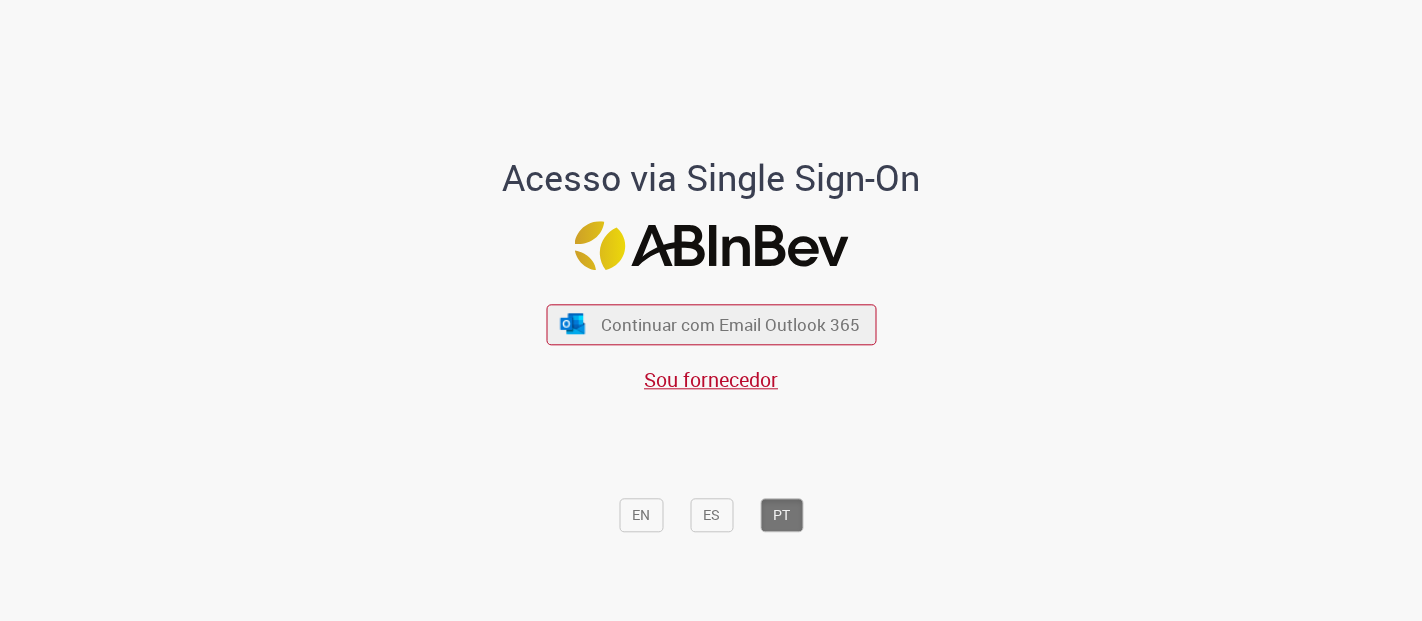 scroll, scrollTop: 0, scrollLeft: 0, axis: both 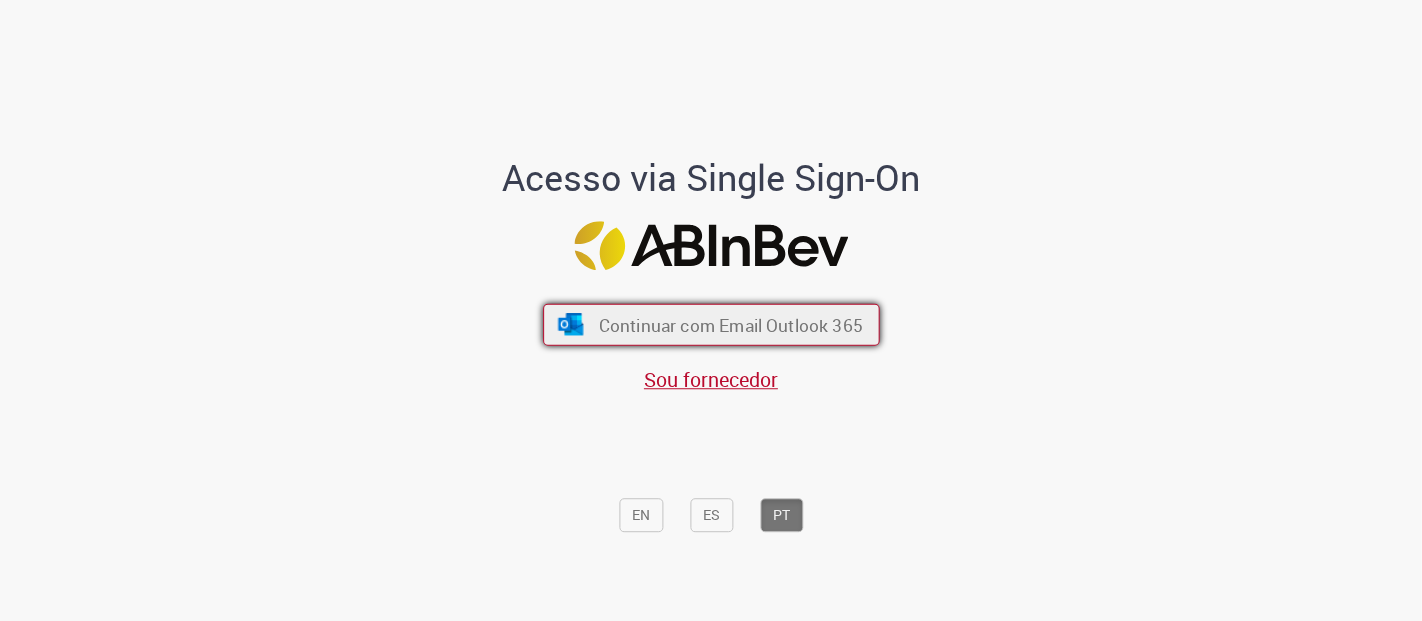 click on "Continuar com Email Outlook 365" at bounding box center (730, 324) 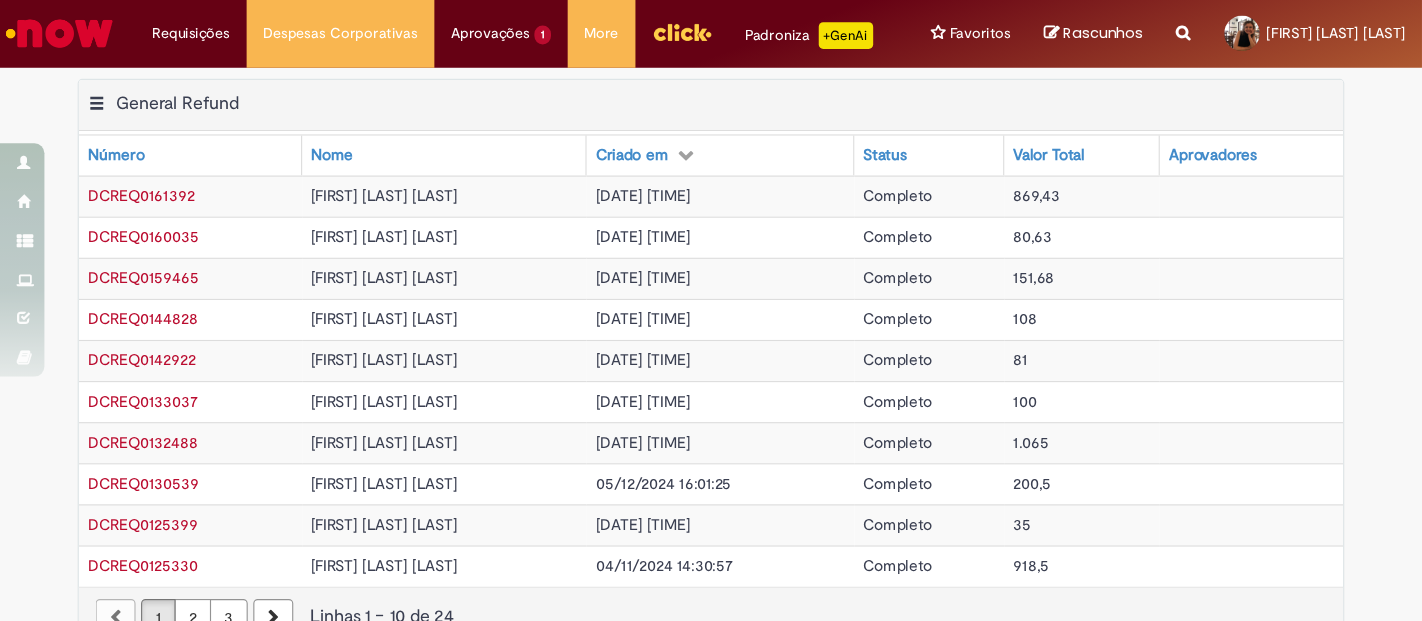 scroll, scrollTop: 0, scrollLeft: 0, axis: both 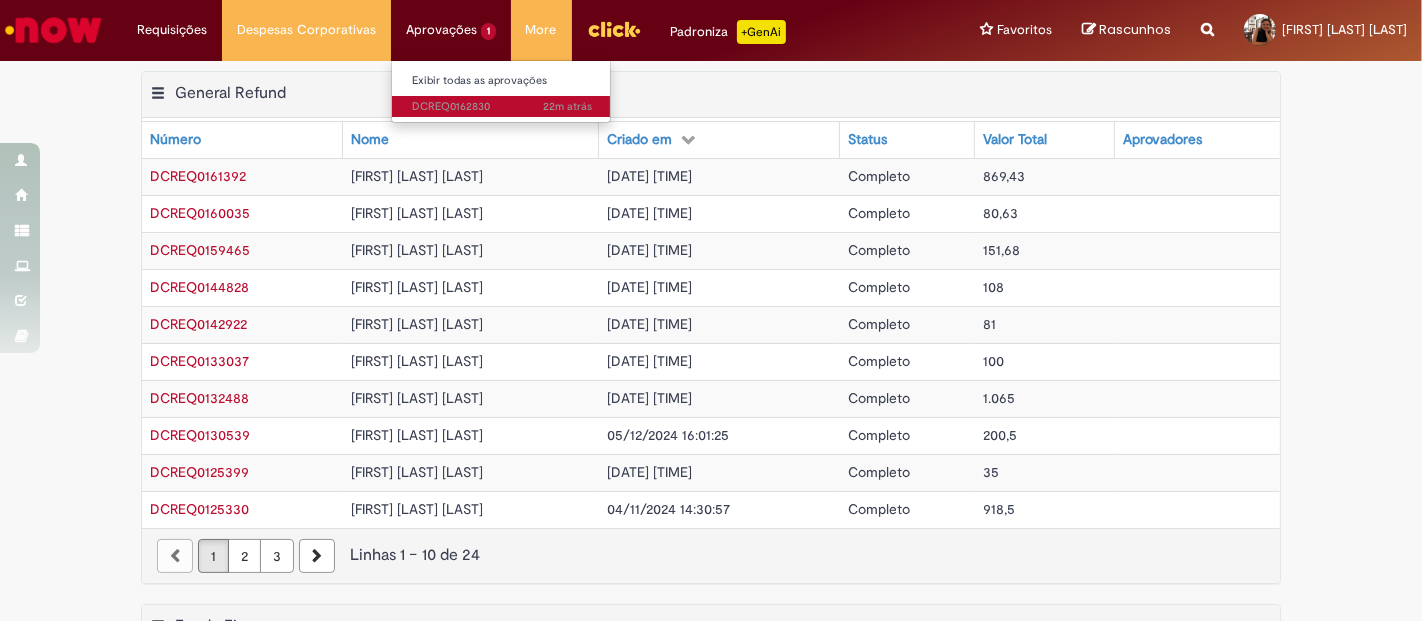 click on "22m atrás 22 minutos atrás  DCREQ0162830" at bounding box center (502, 107) 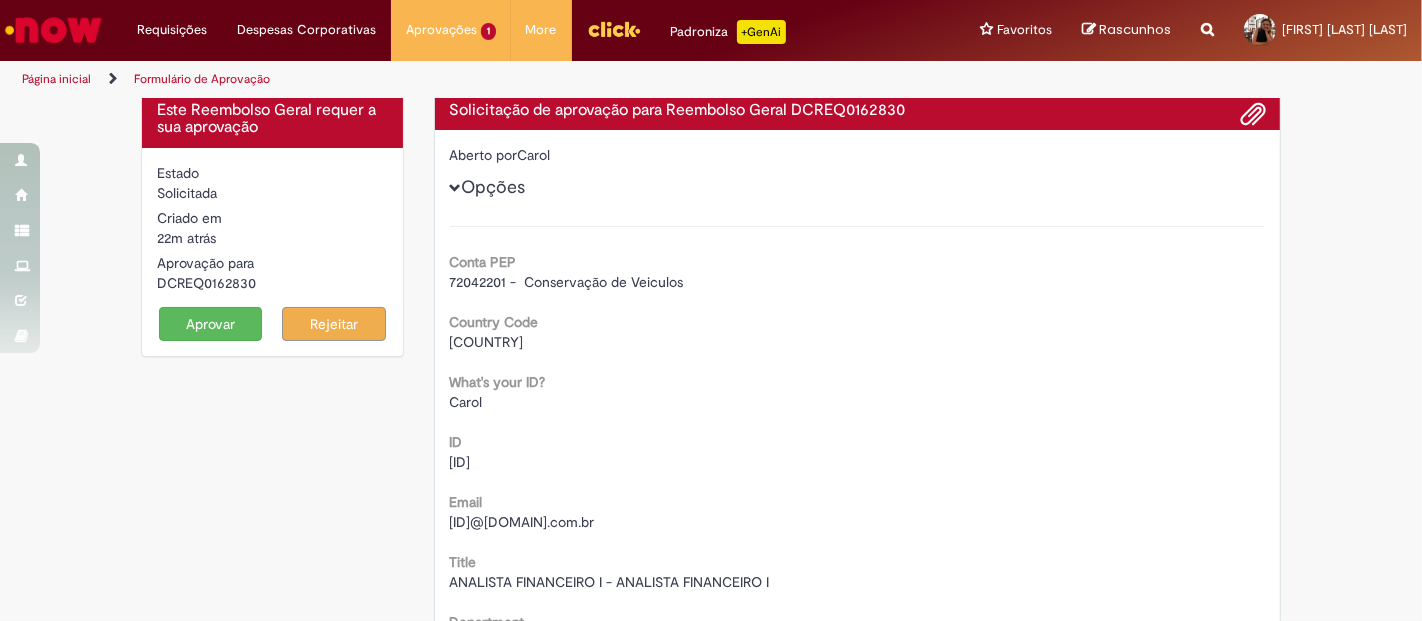 scroll, scrollTop: 0, scrollLeft: 0, axis: both 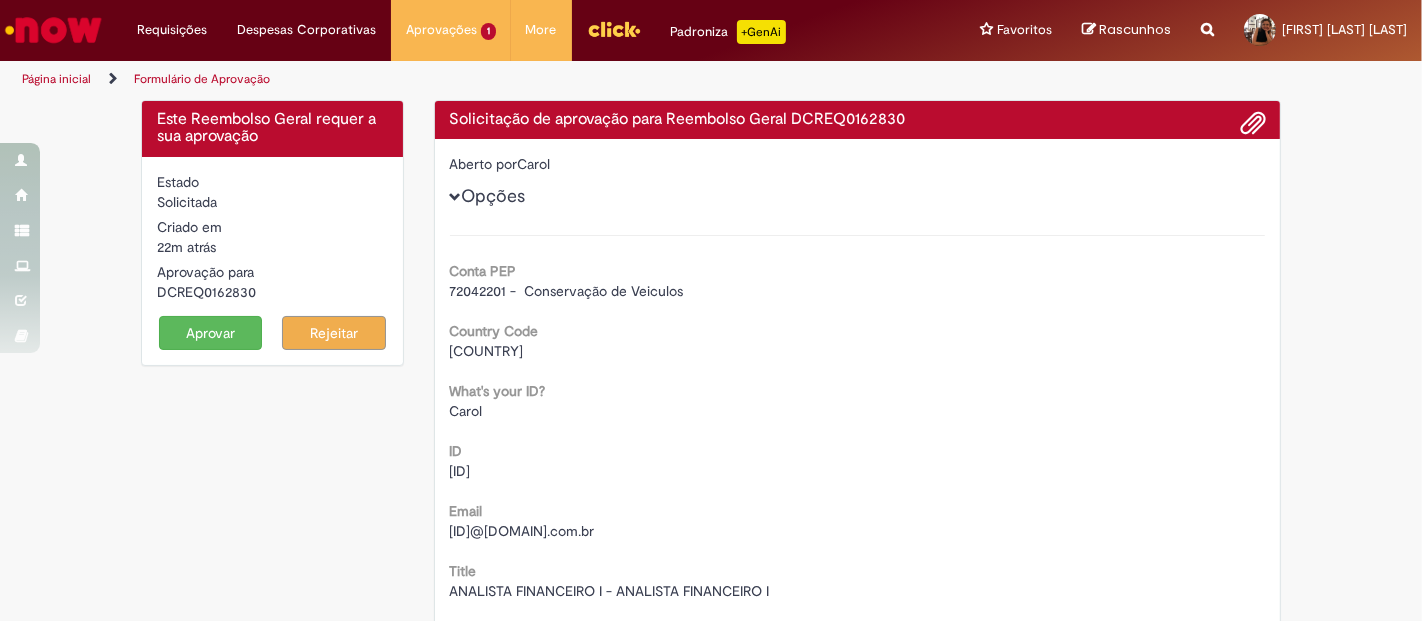 click on "Opções" at bounding box center [0, 0] 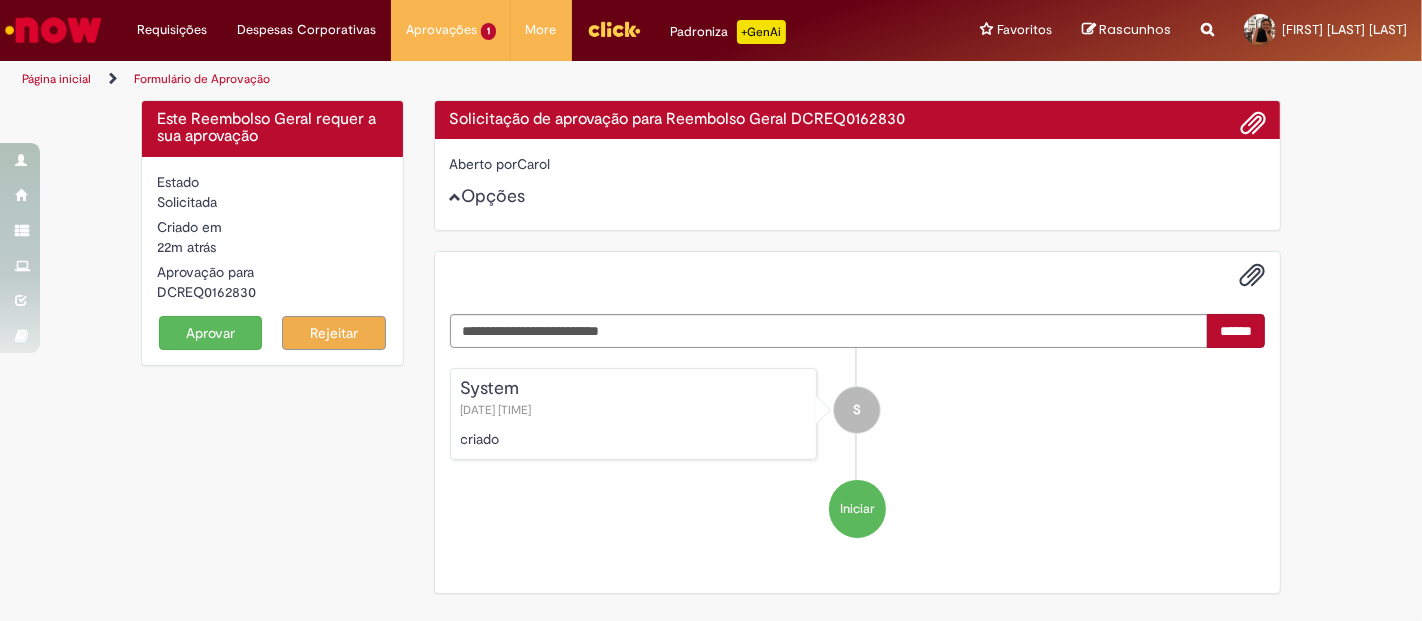 click on "Opções" at bounding box center [0, 0] 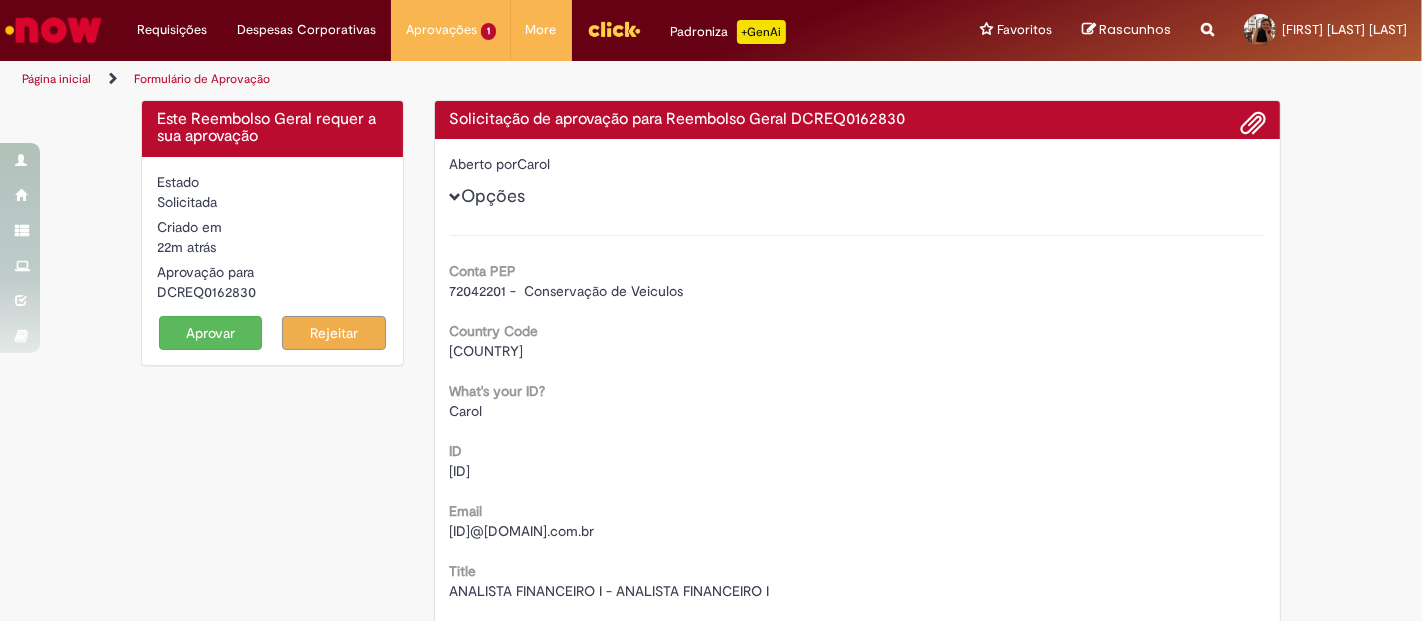 click at bounding box center [1253, 124] 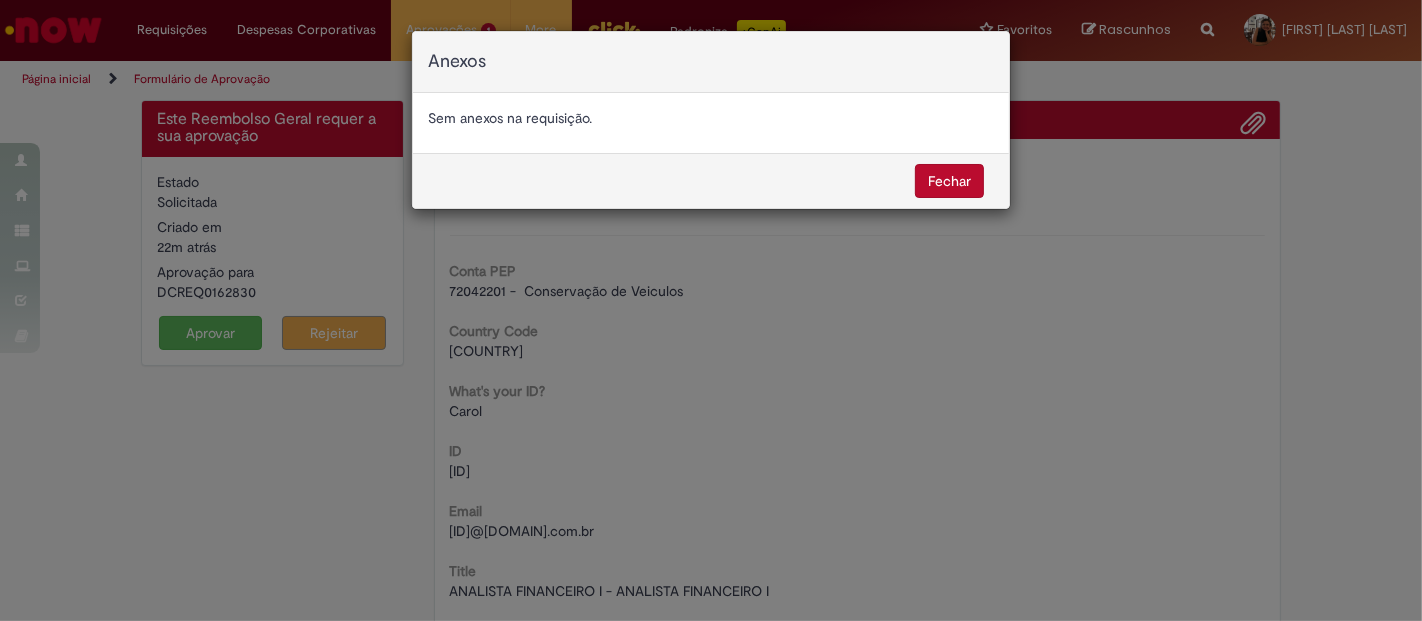 click on "Fechar" at bounding box center [949, 181] 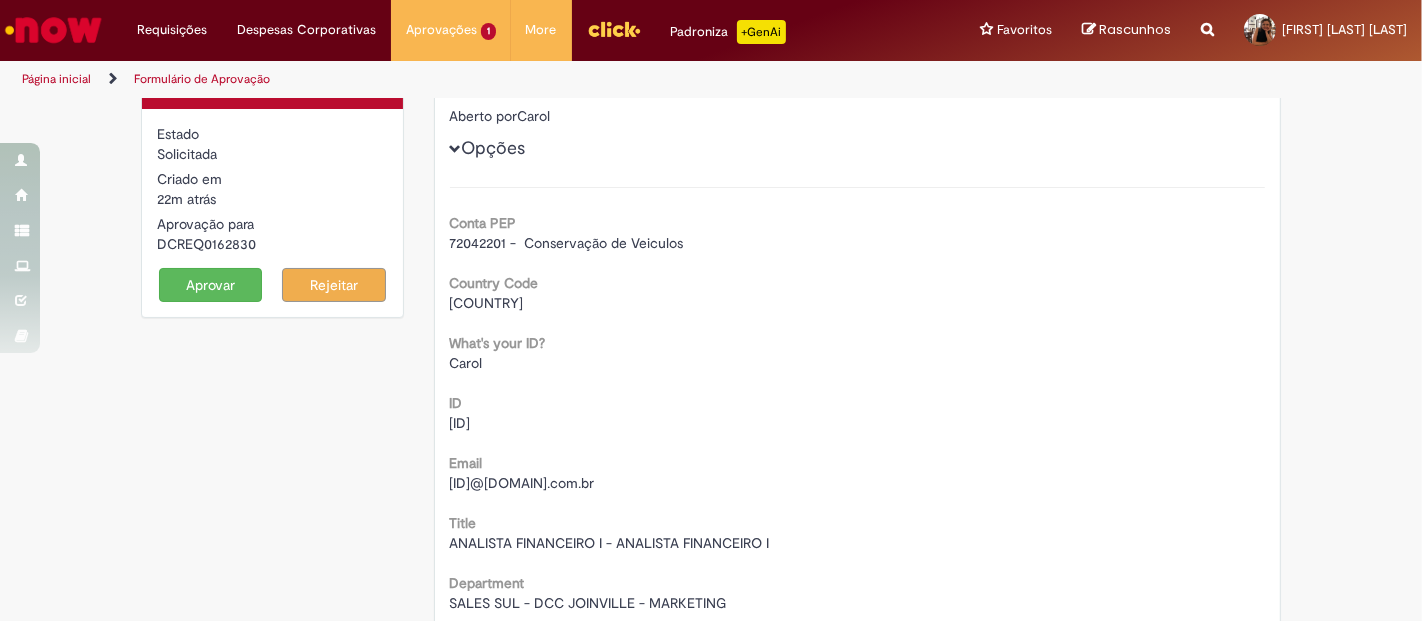 scroll, scrollTop: 0, scrollLeft: 0, axis: both 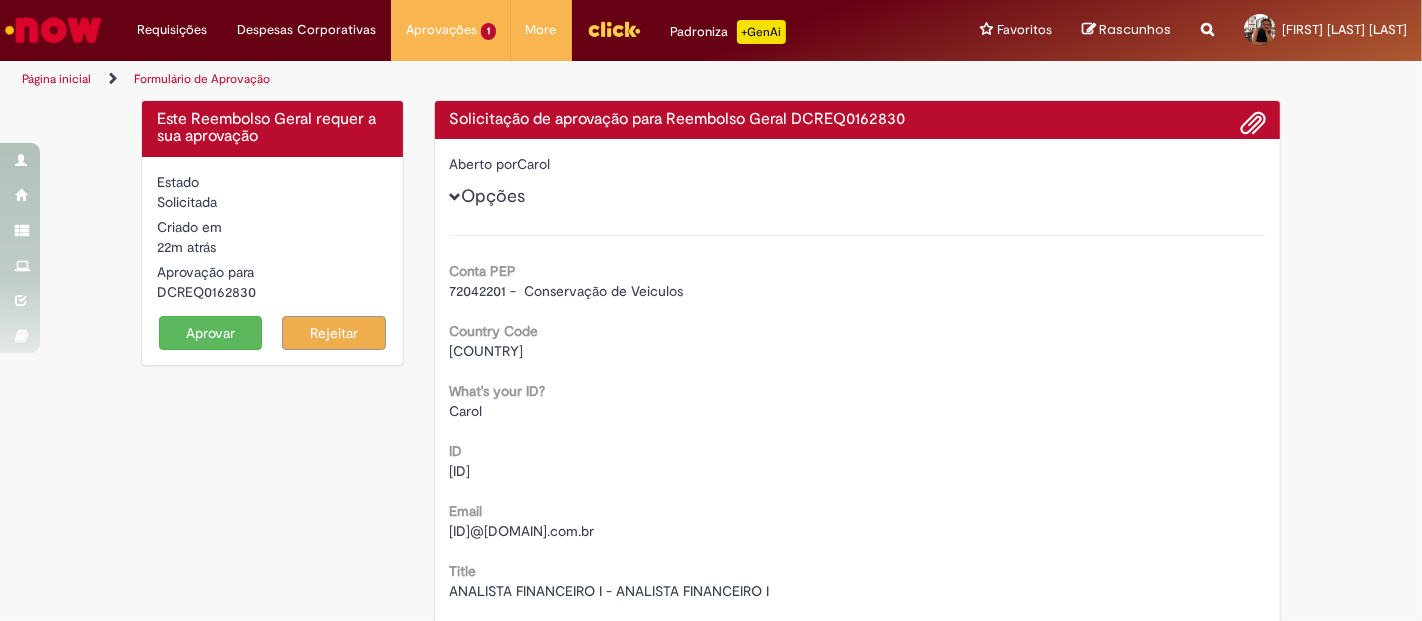 click on "Aprovar" at bounding box center [211, 333] 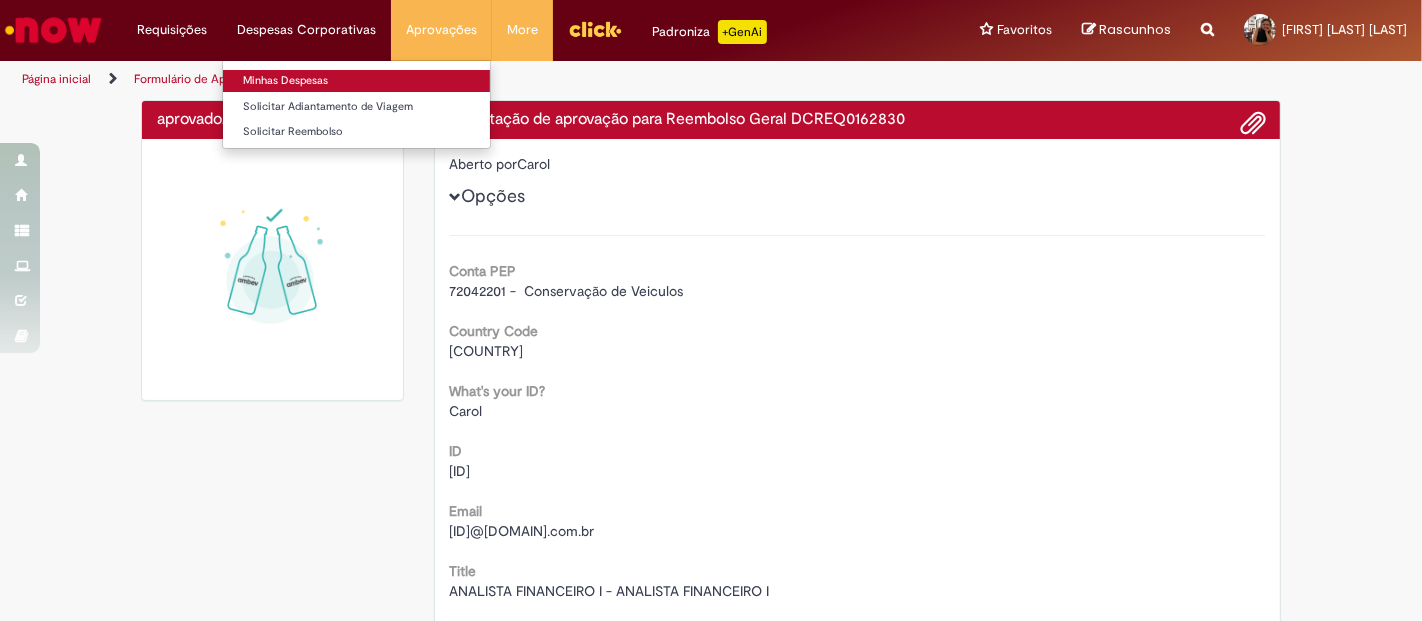 click on "Minhas Despesas" at bounding box center (356, 81) 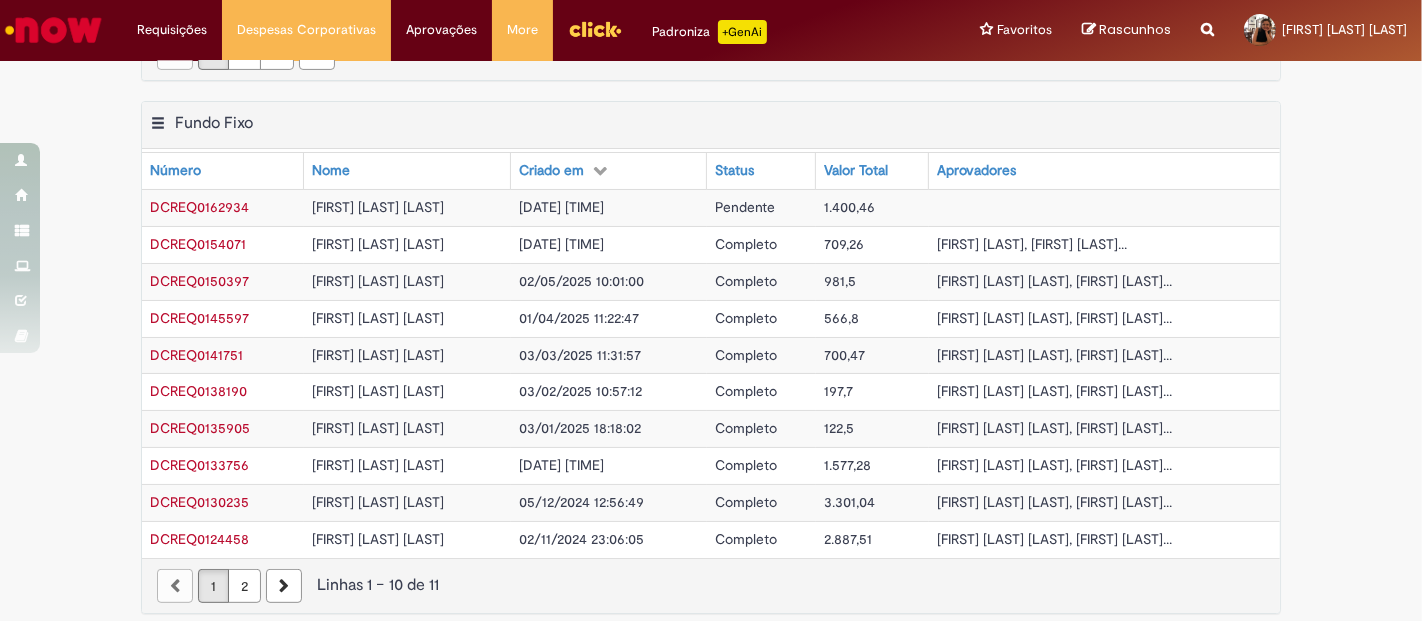 scroll, scrollTop: 504, scrollLeft: 0, axis: vertical 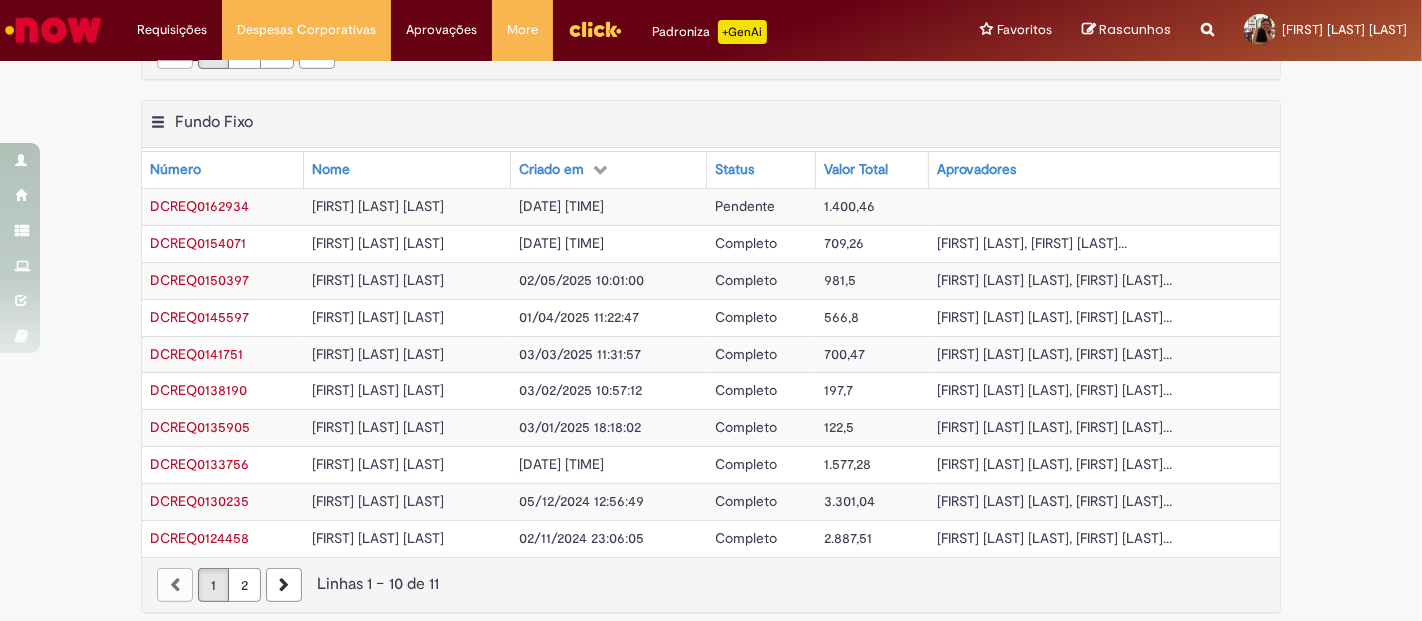 click on "1.400,46" at bounding box center (872, 206) 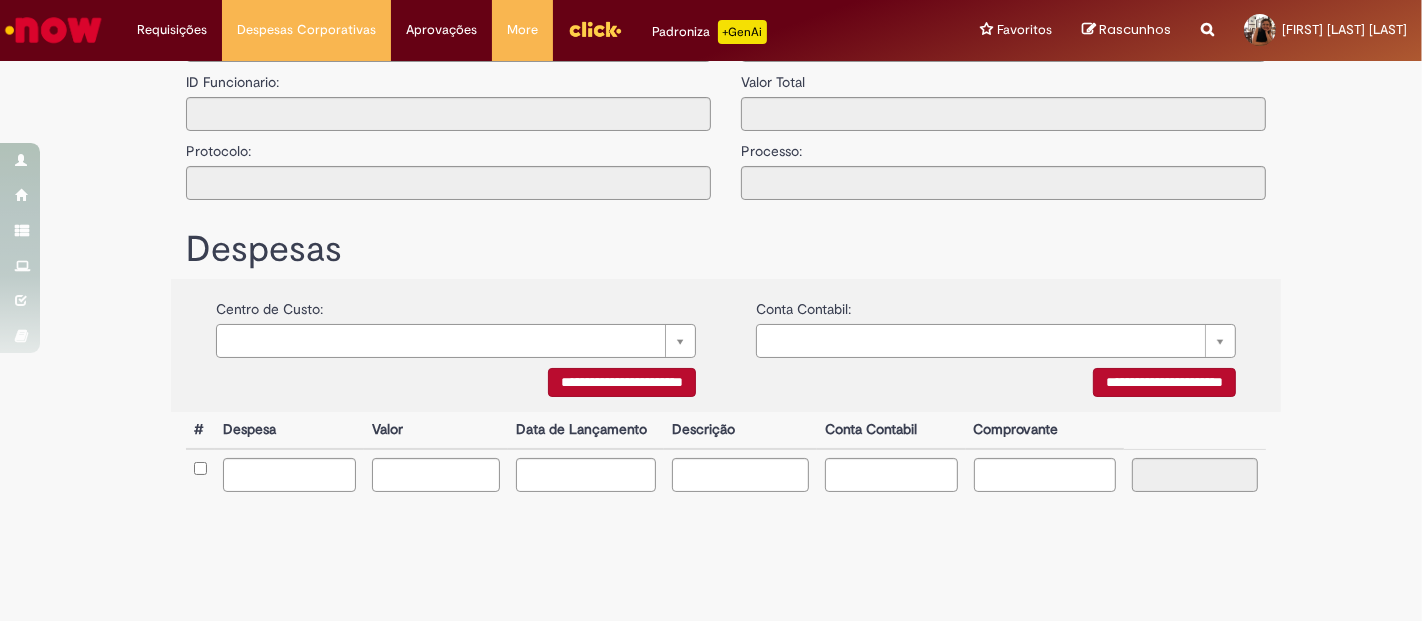type on "**********" 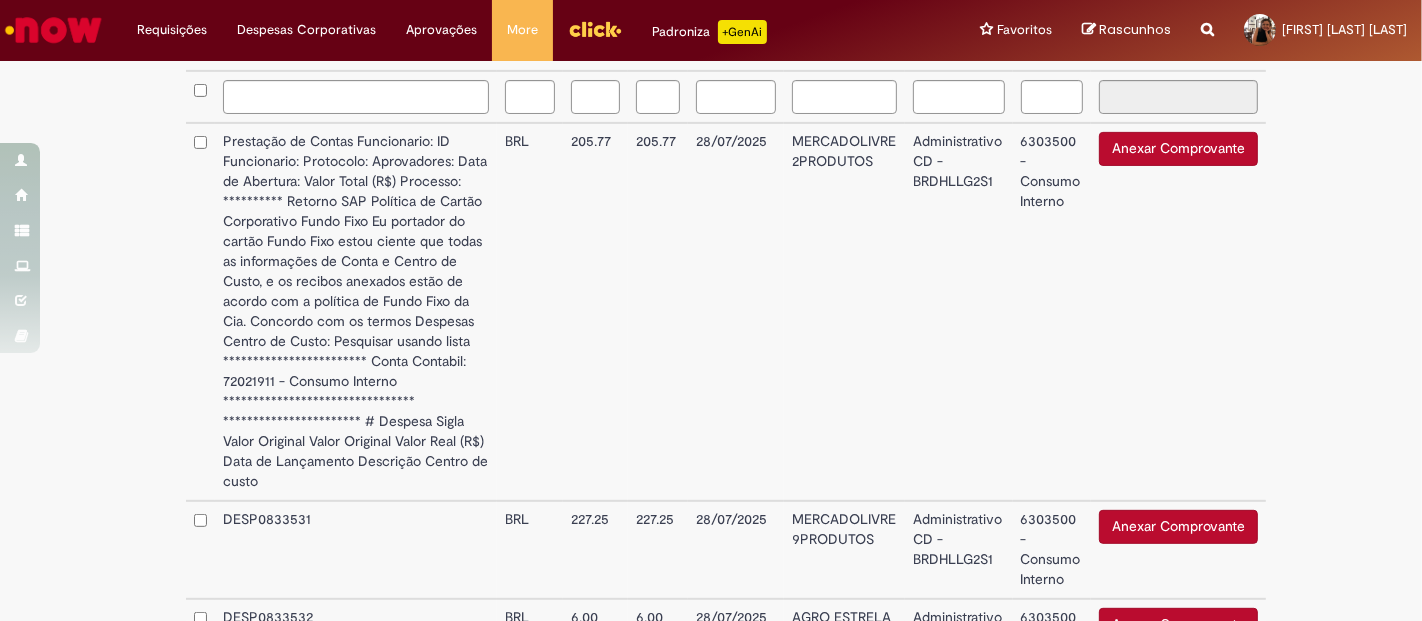 scroll, scrollTop: 639, scrollLeft: 0, axis: vertical 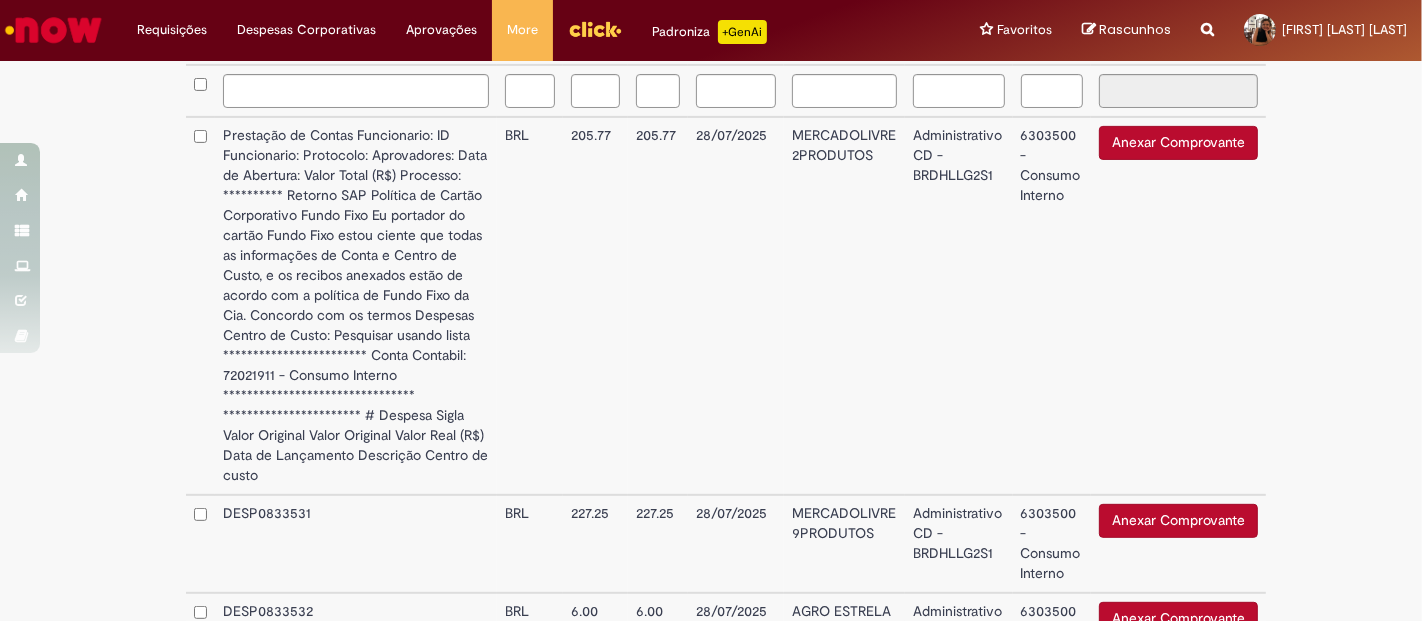 click on "Anexar Comprovante" at bounding box center (1178, 913) 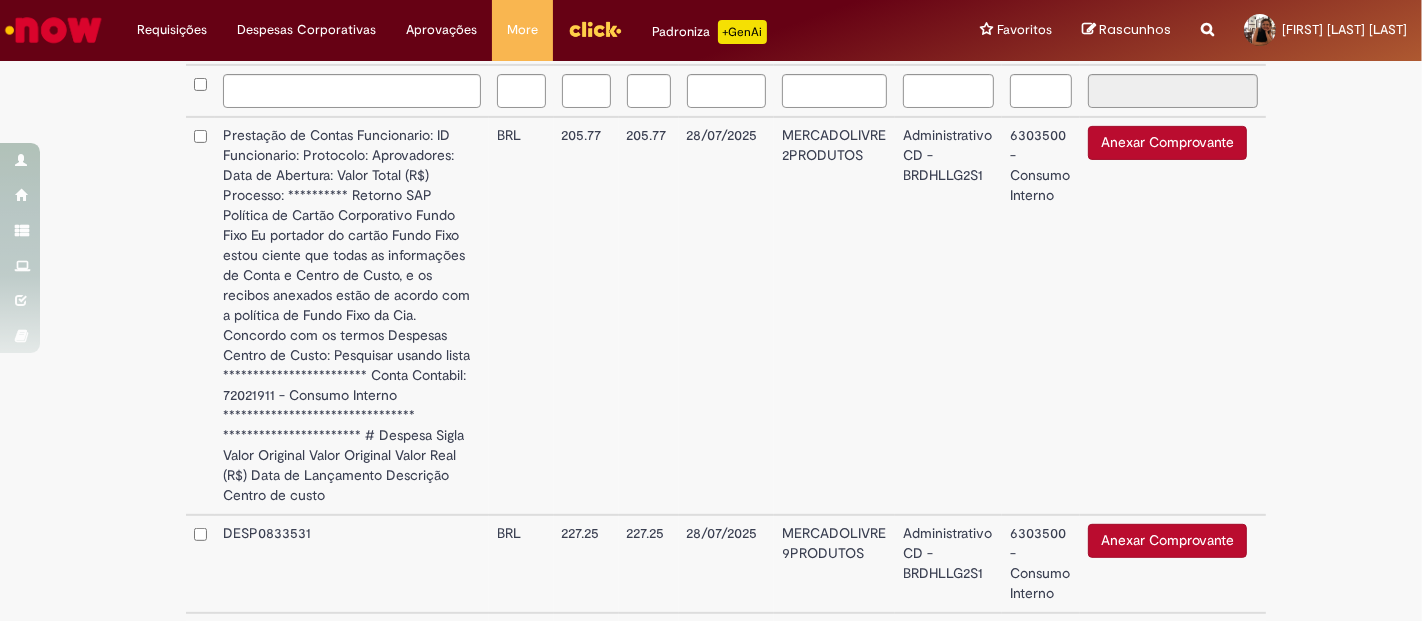 click on "Anexar Comprovante" at bounding box center (1167, 737) 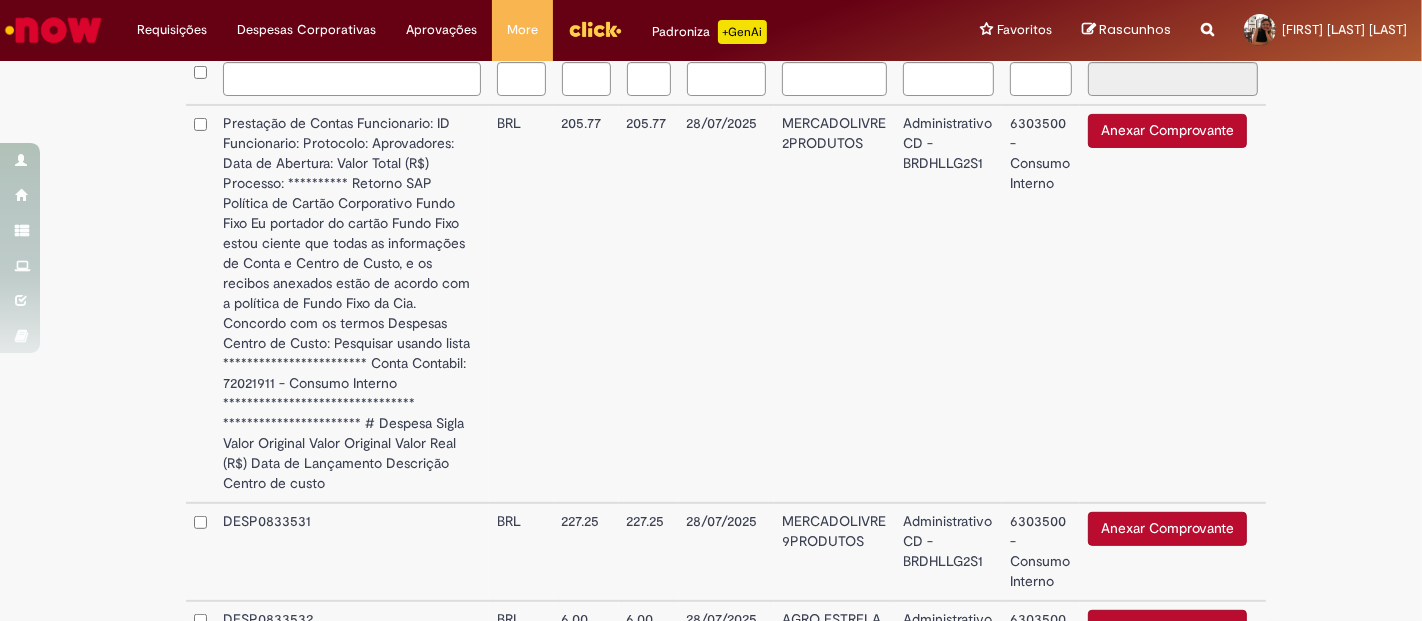 scroll, scrollTop: 646, scrollLeft: 0, axis: vertical 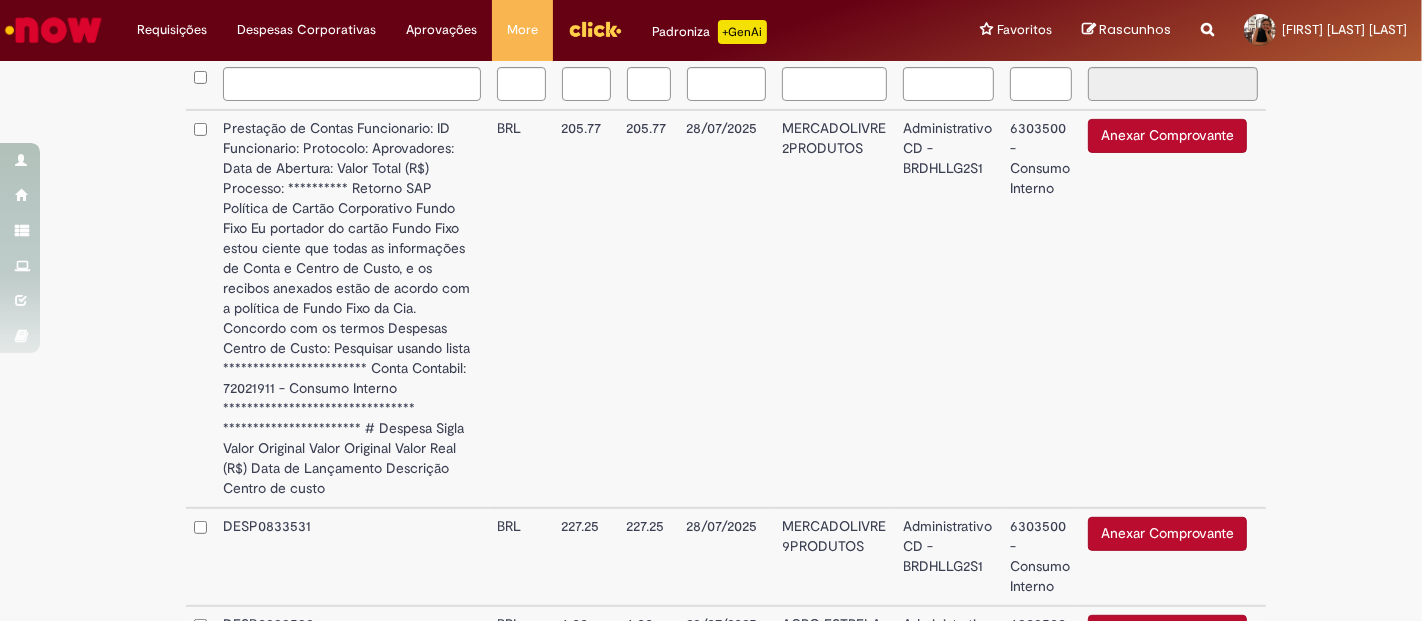 click on "Anexar Comprovante" at bounding box center (1167, 632) 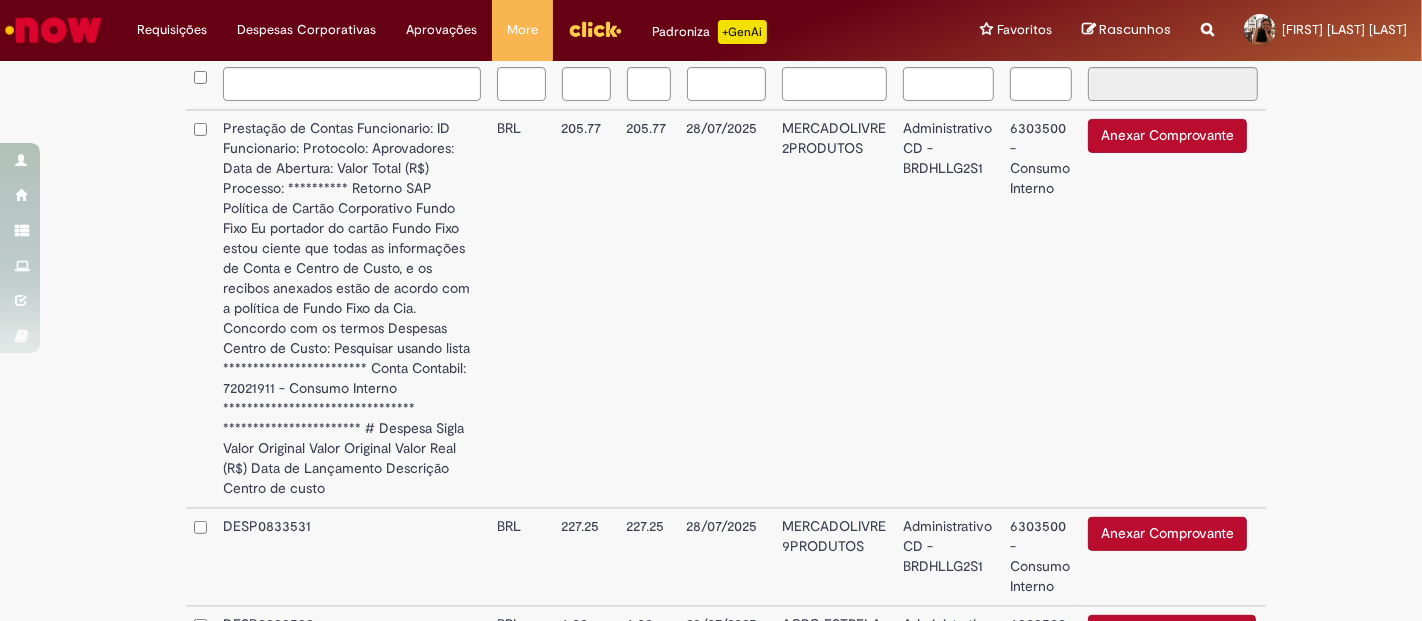 click on "Anexar Comprovante" at bounding box center (1167, 828) 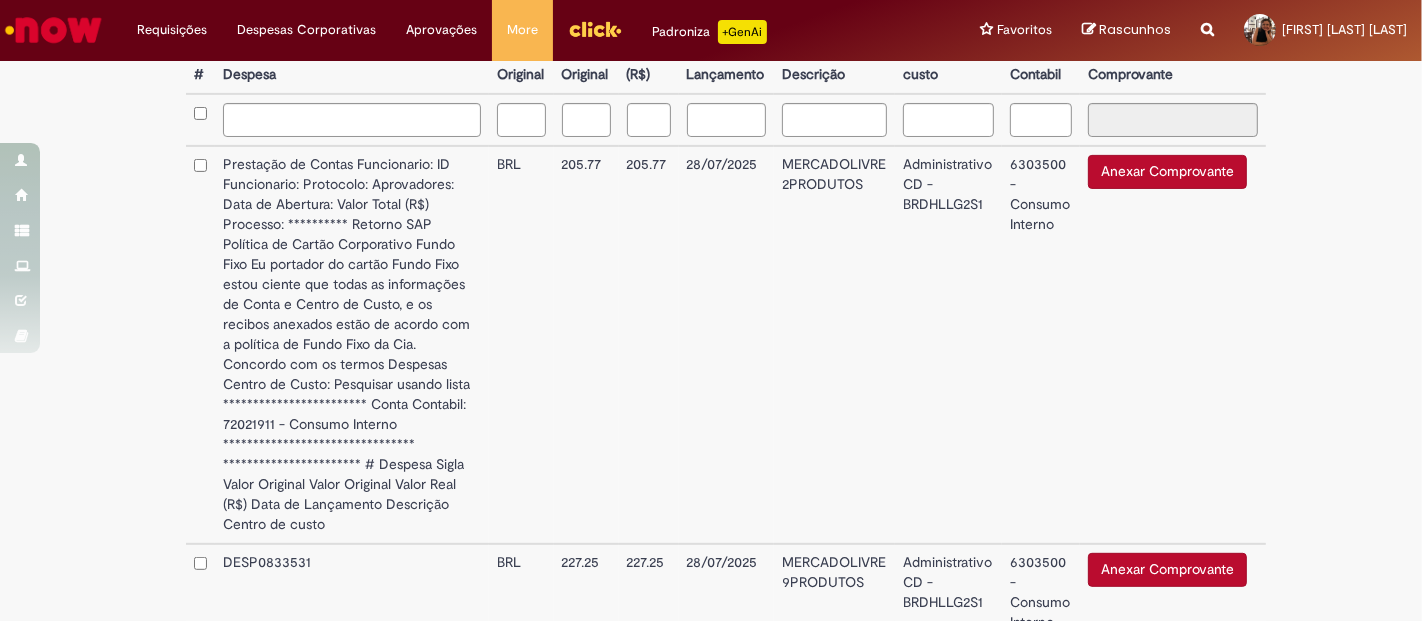 scroll, scrollTop: 608, scrollLeft: 0, axis: vertical 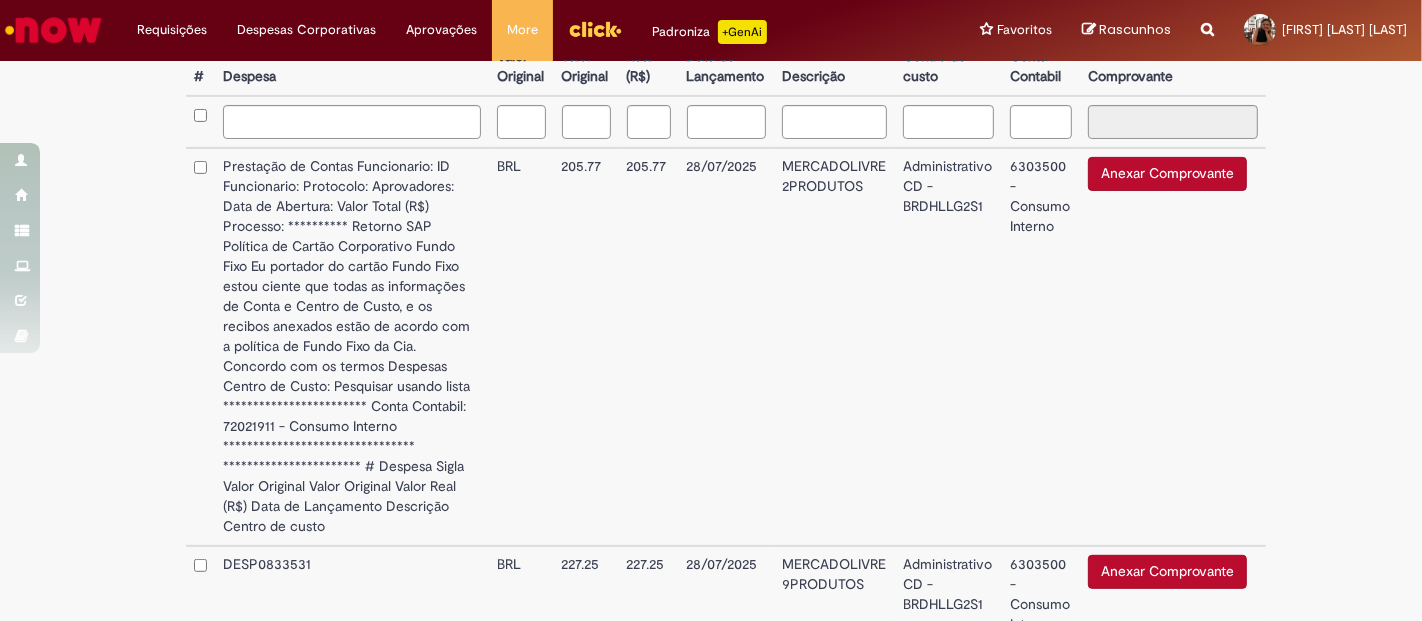 click on "Anexar Comprovante" at bounding box center [1167, 572] 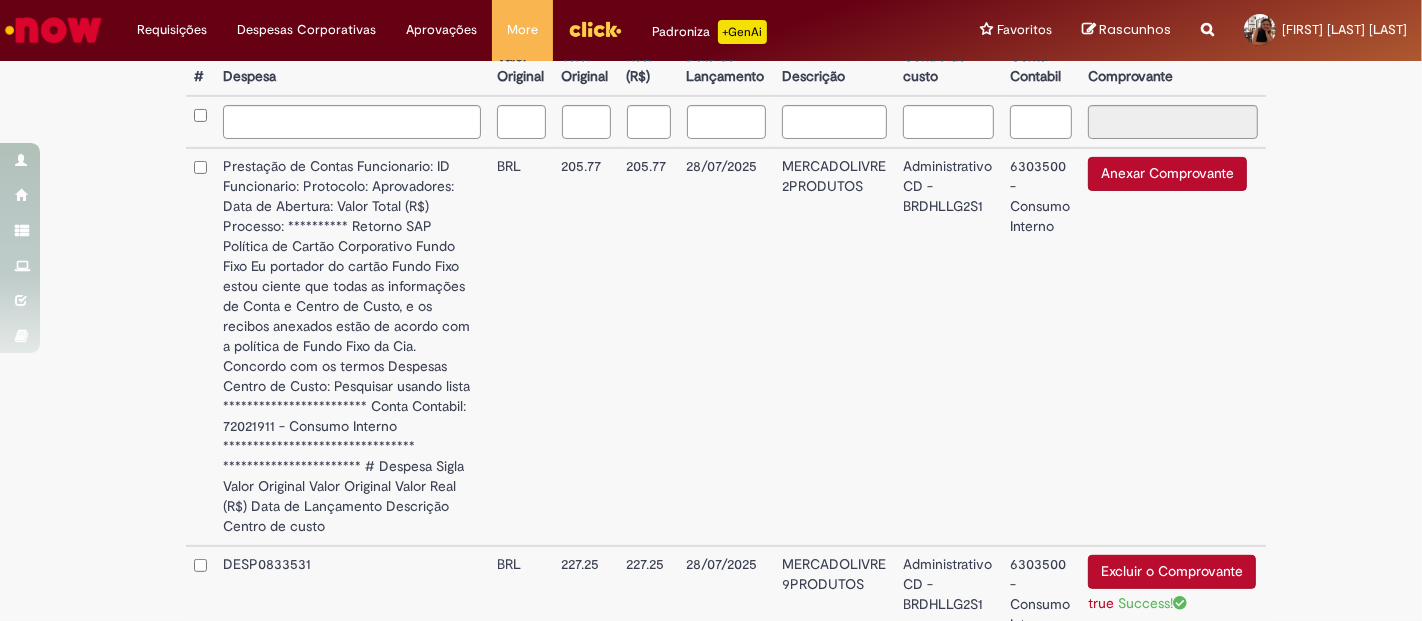 click at bounding box center (200, 595) 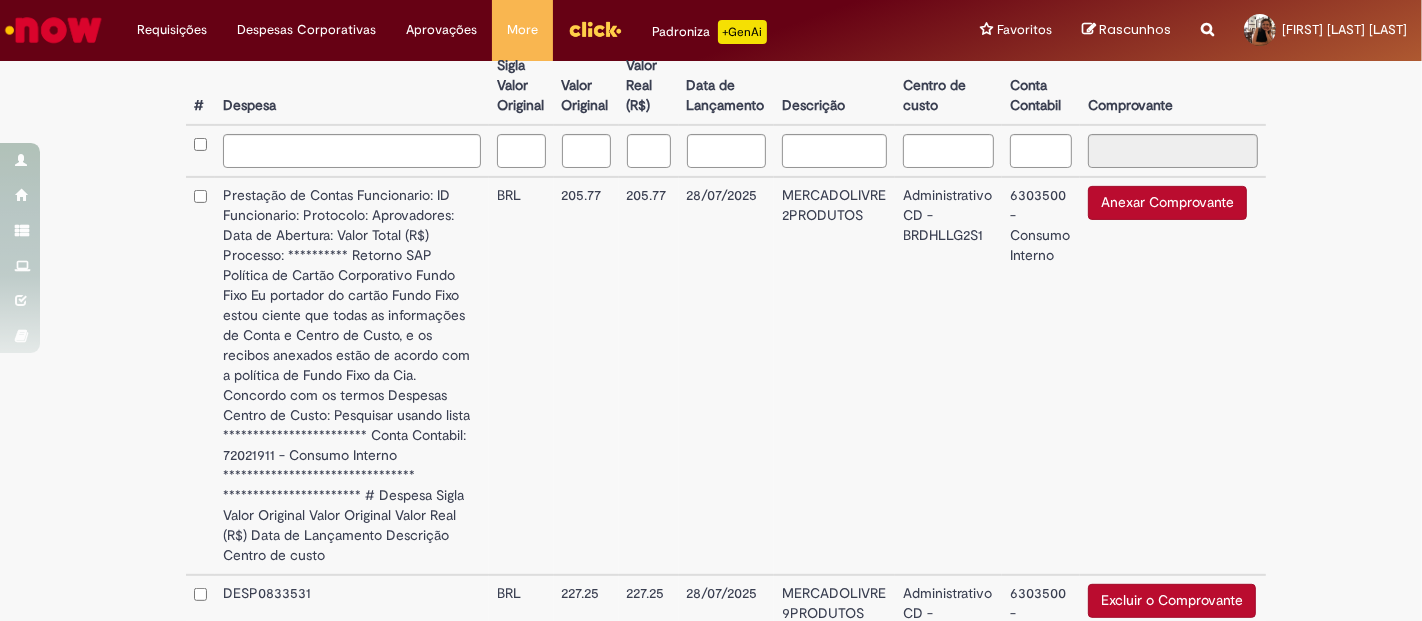 scroll, scrollTop: 577, scrollLeft: 0, axis: vertical 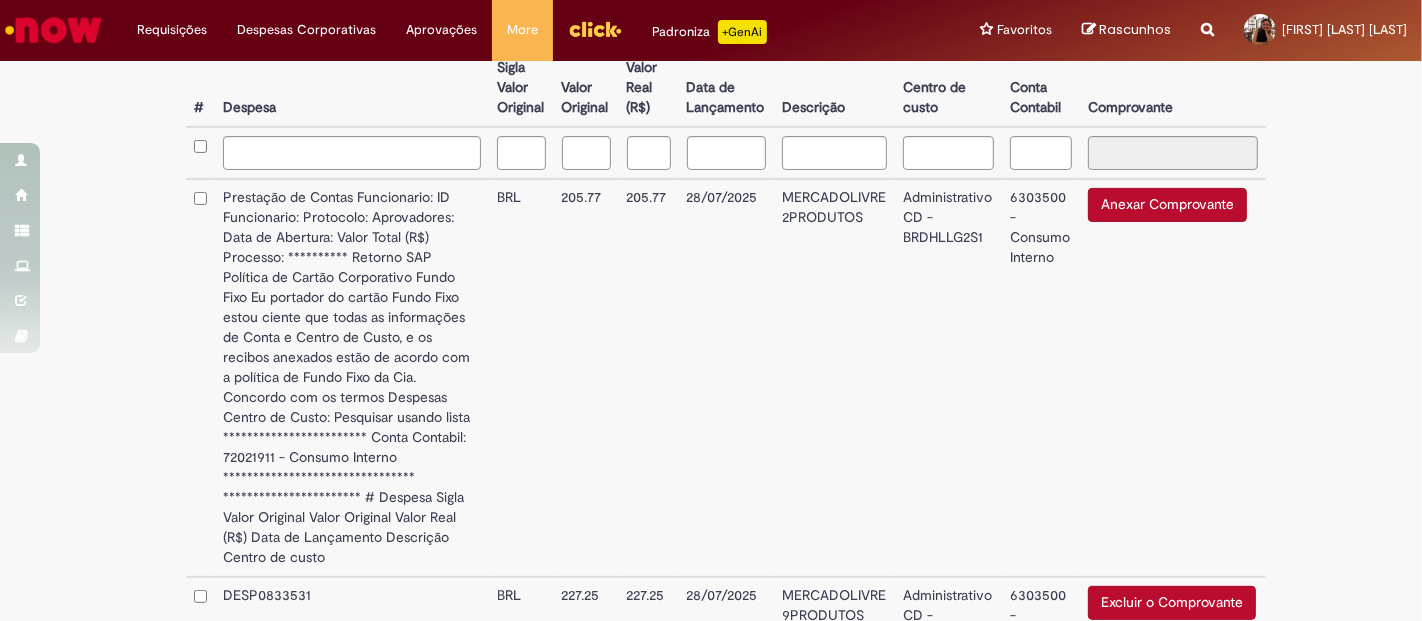 click on "Anexar Comprovante" at bounding box center (1167, 205) 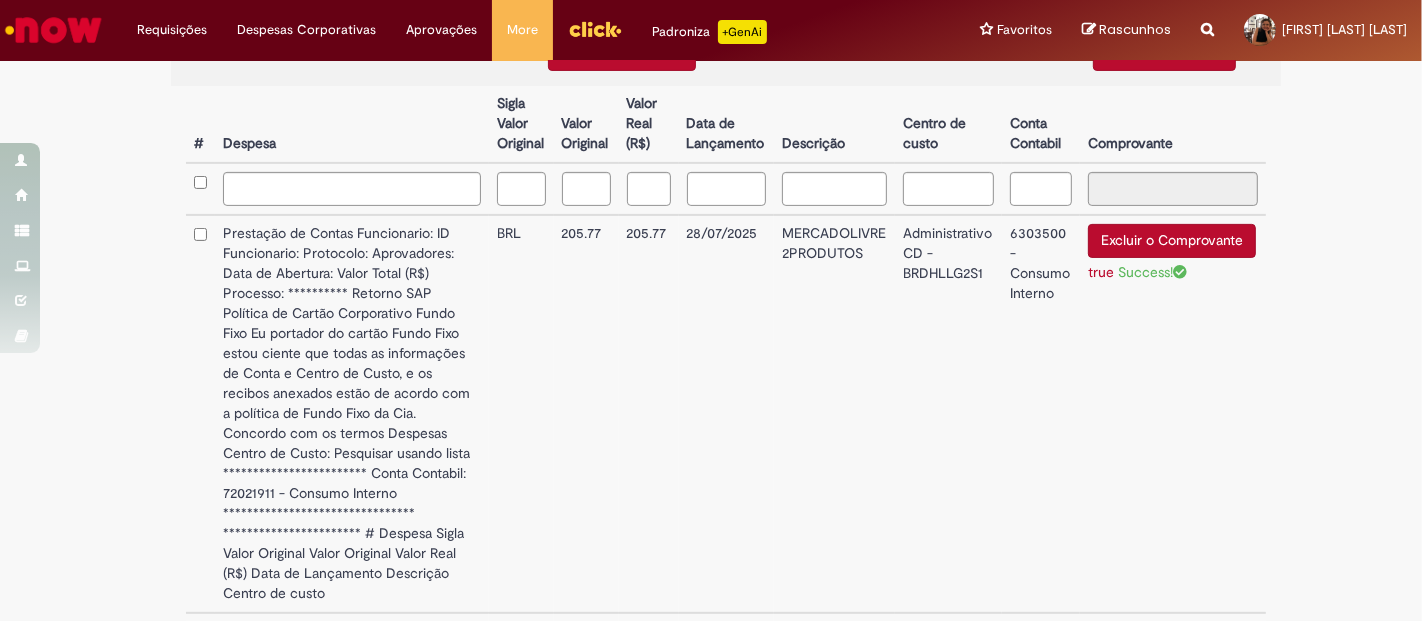 scroll, scrollTop: 752, scrollLeft: 0, axis: vertical 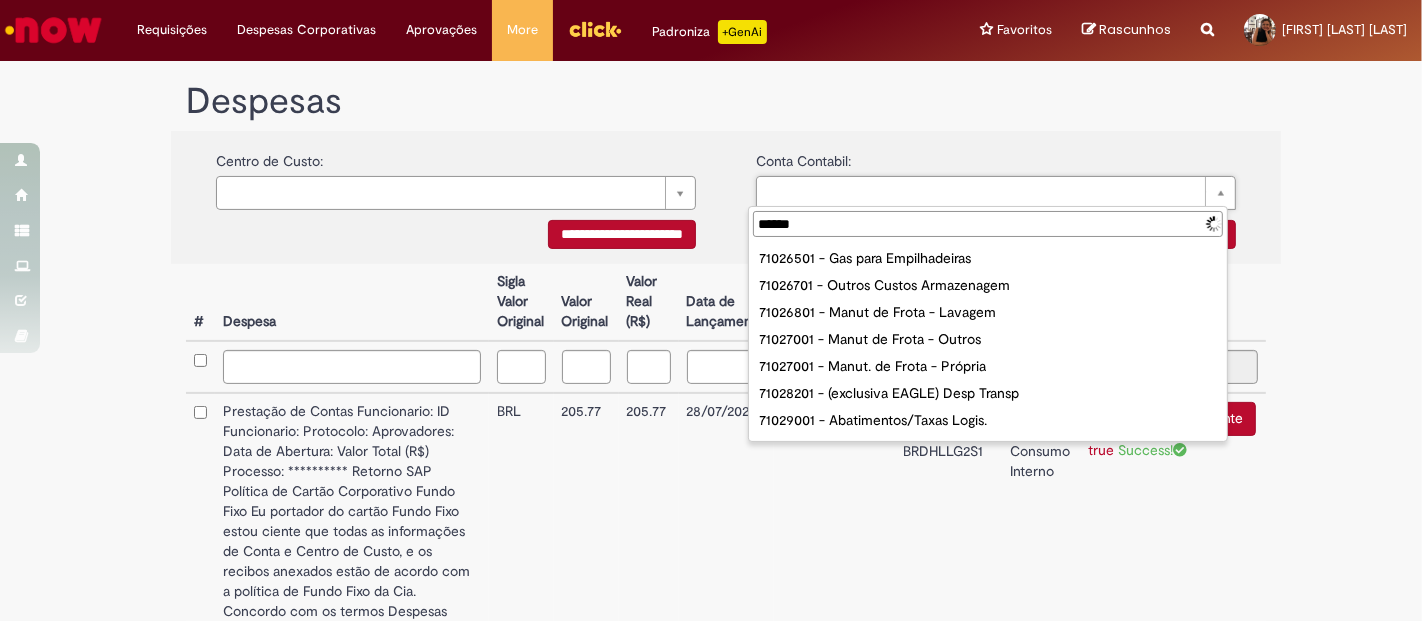 type on "*******" 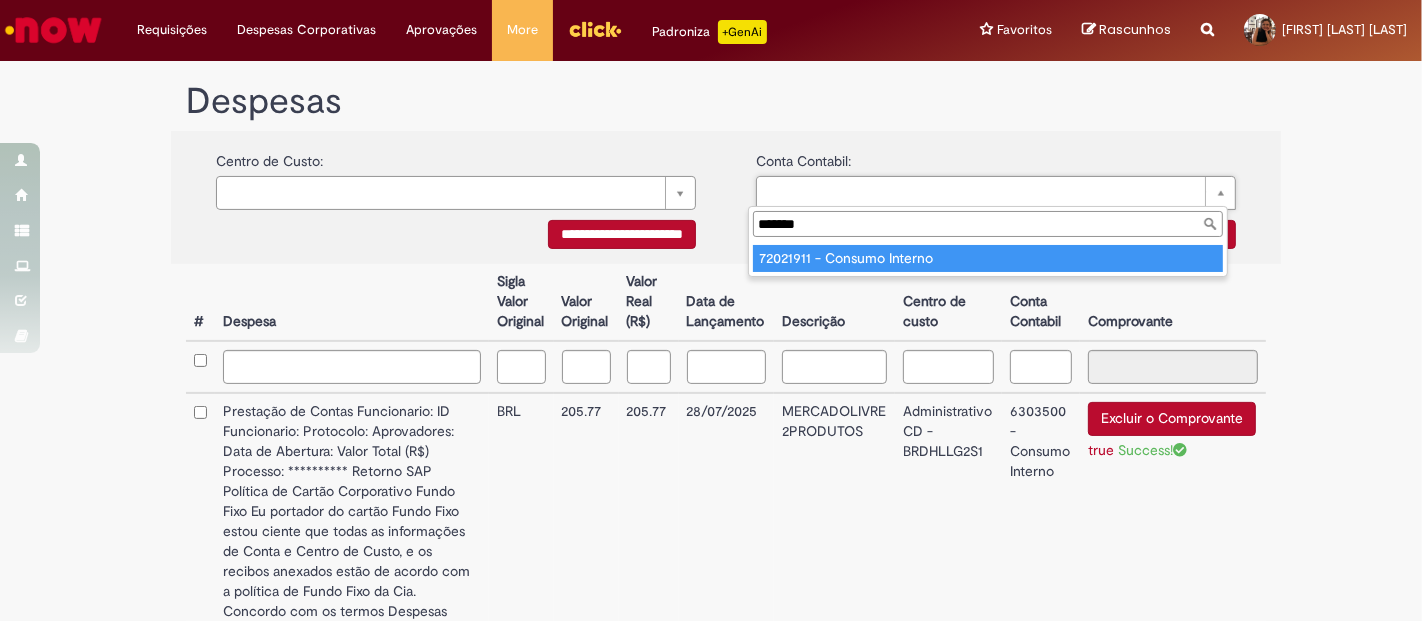 type on "**********" 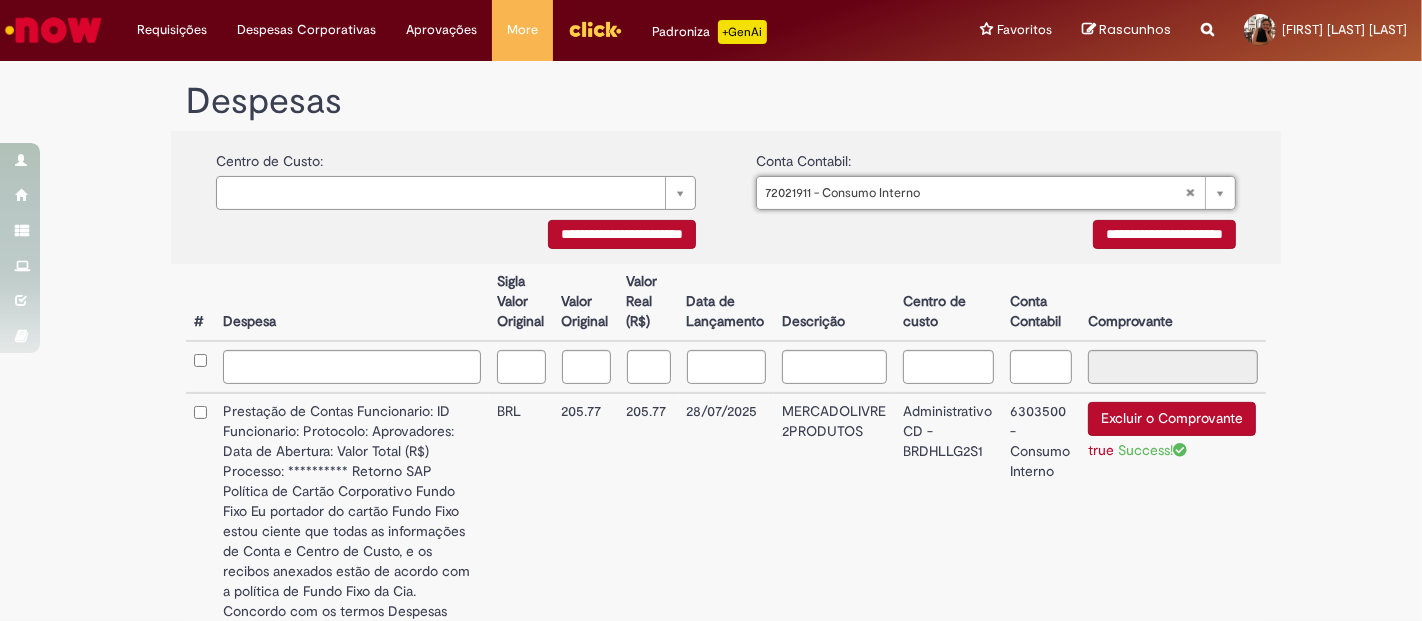 click on "**********" at bounding box center (1164, 234) 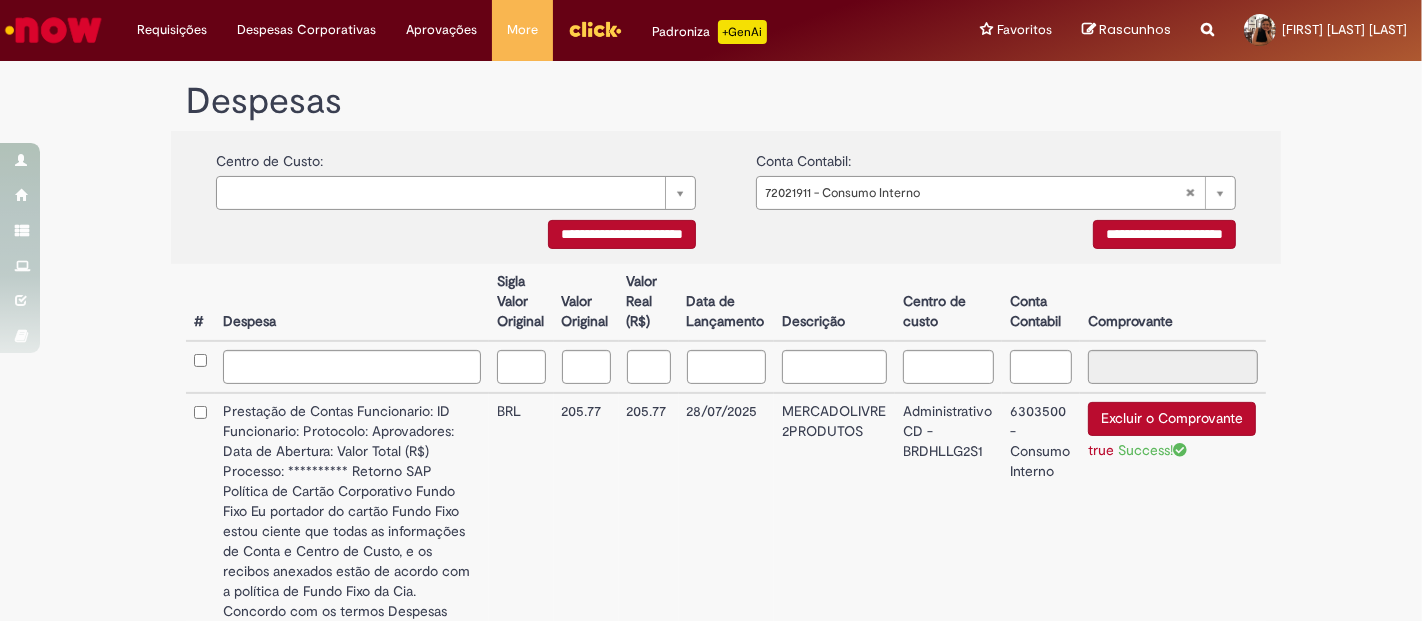 scroll, scrollTop: 752, scrollLeft: 0, axis: vertical 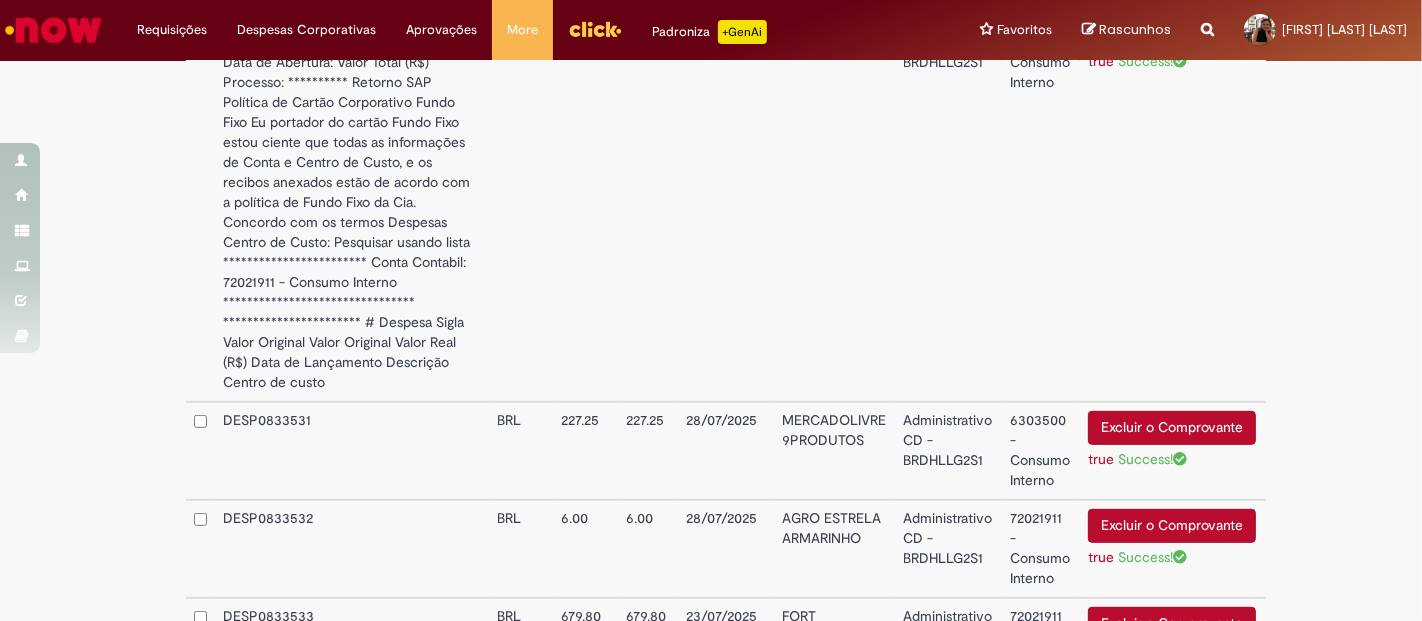 click at bounding box center (200, 842) 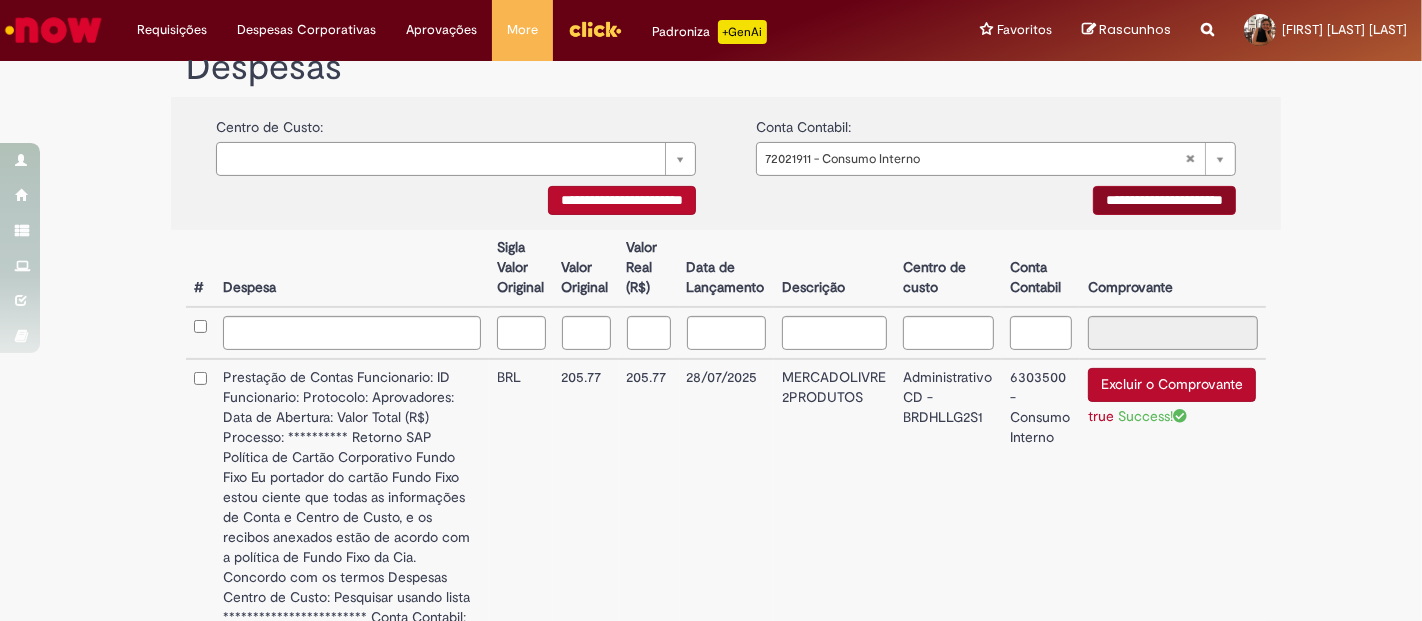 scroll, scrollTop: 394, scrollLeft: 0, axis: vertical 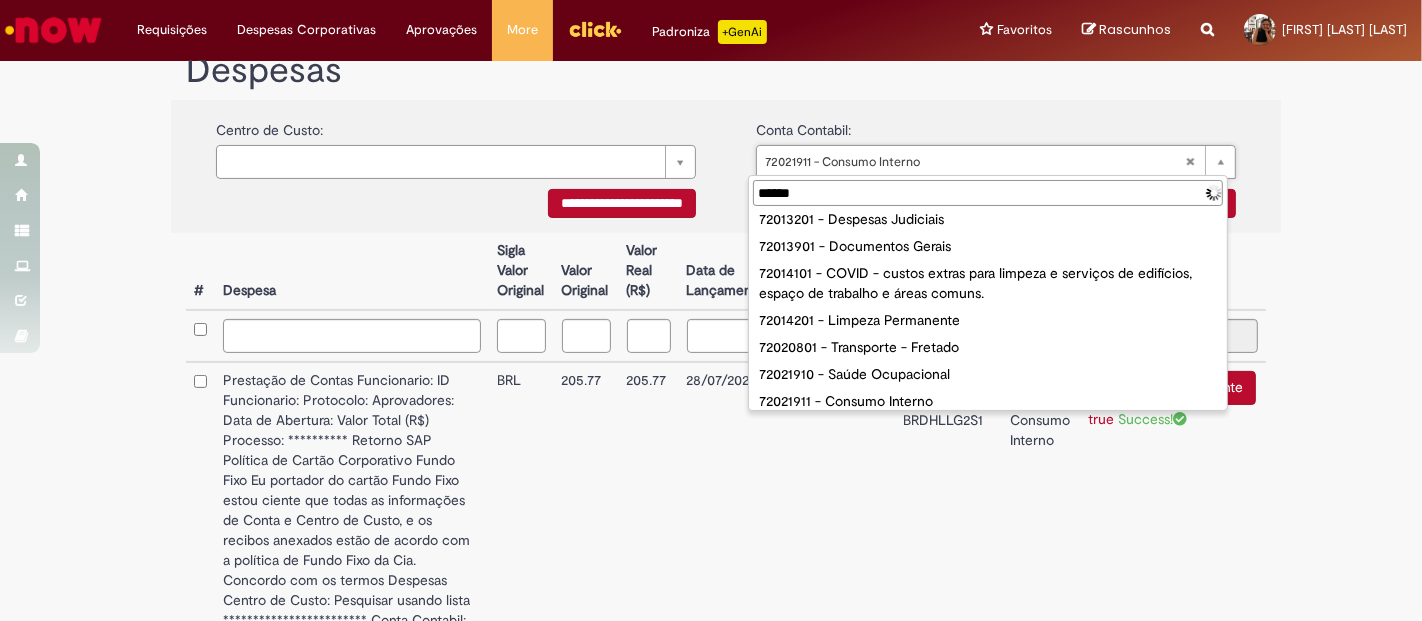 type on "*******" 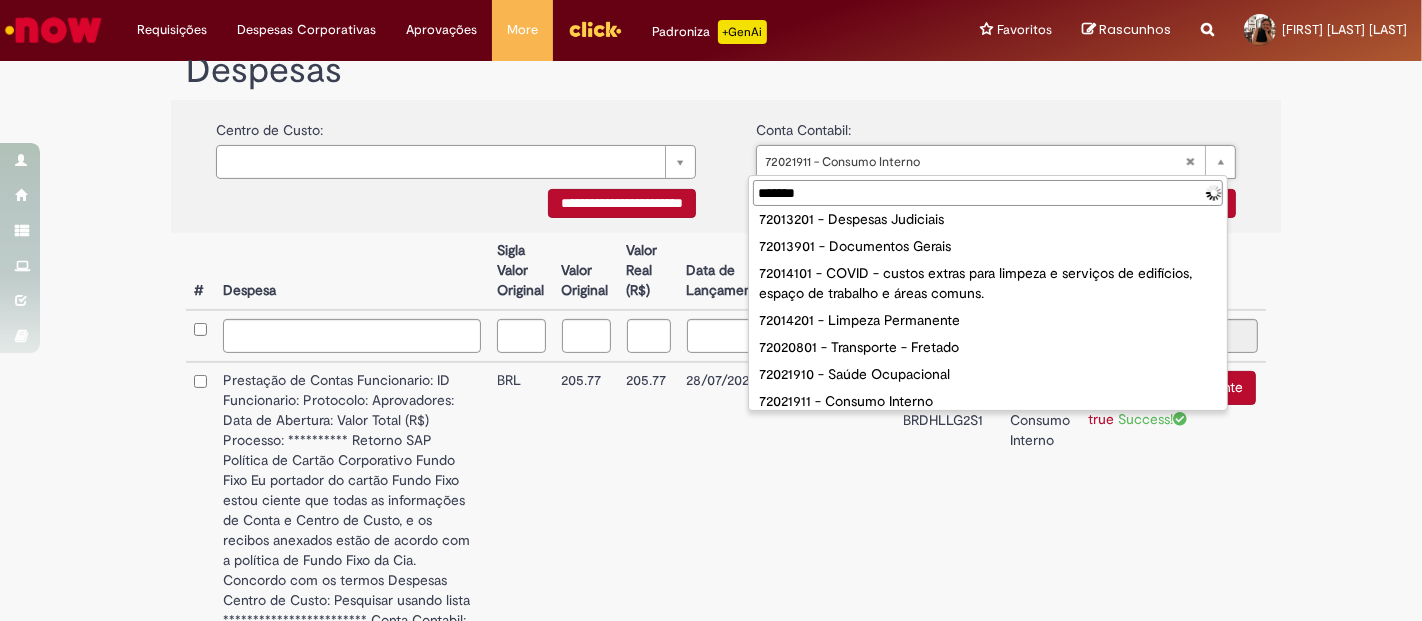 scroll, scrollTop: 0, scrollLeft: 0, axis: both 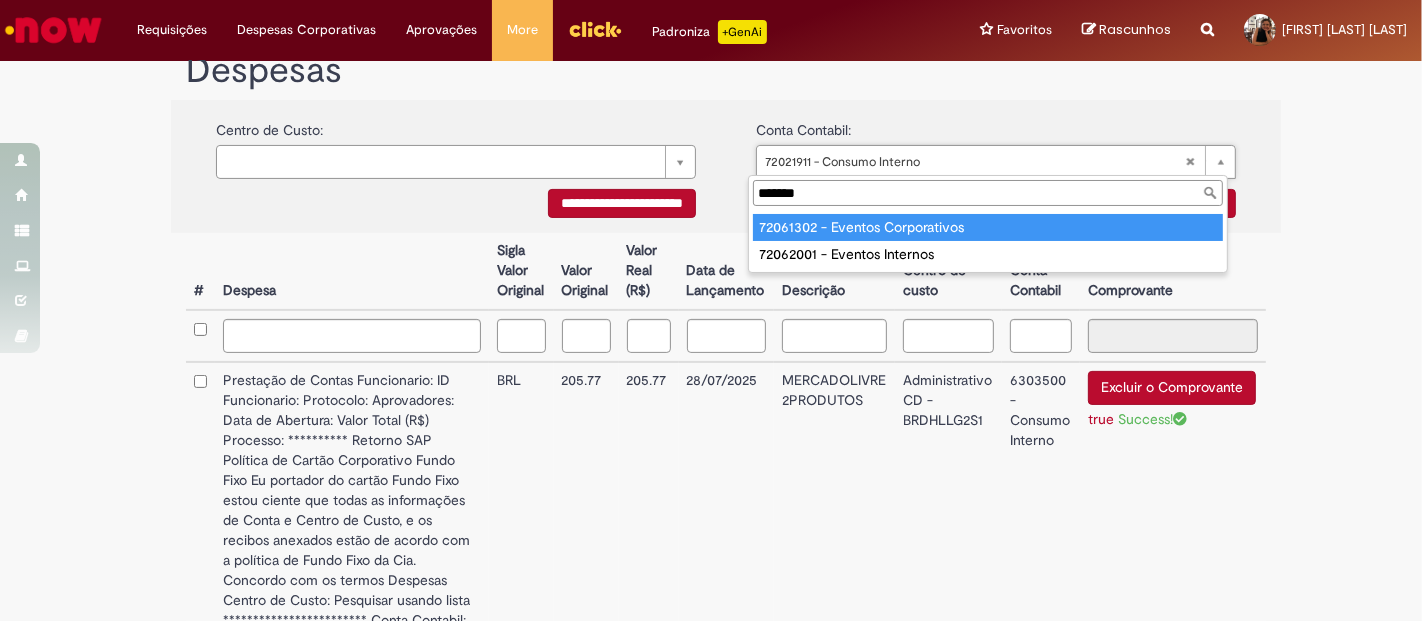 type on "**********" 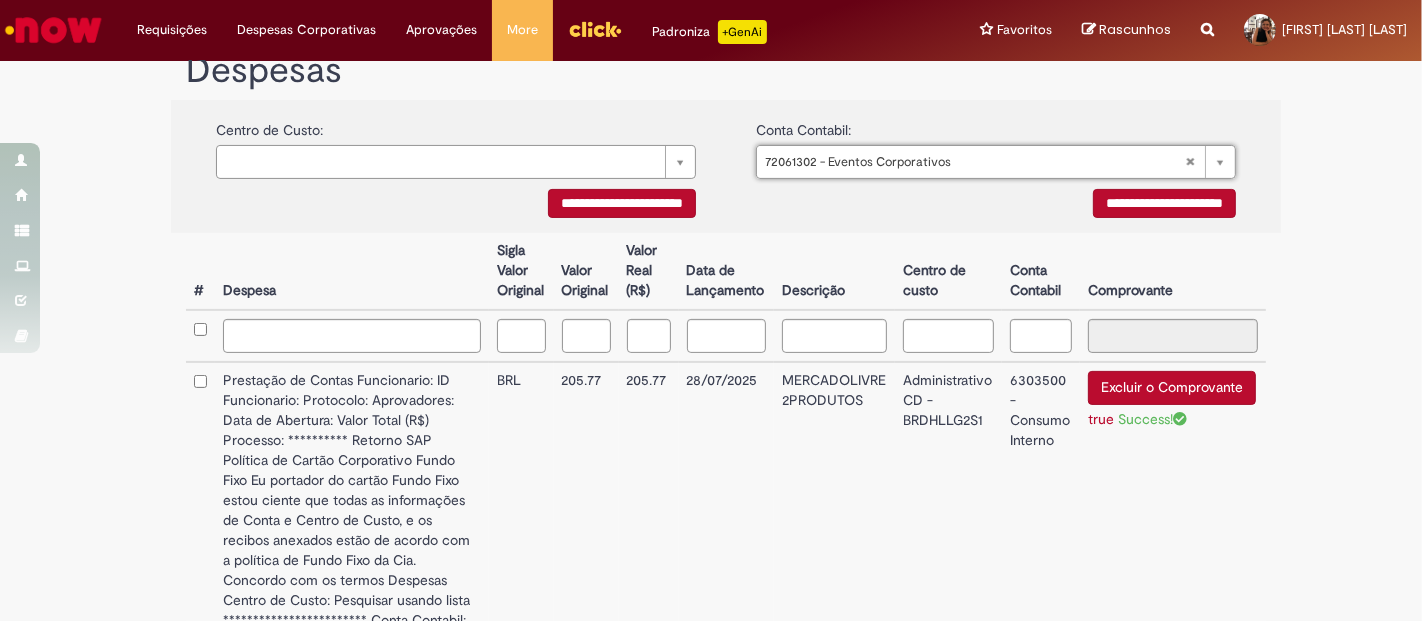 click on "**********" at bounding box center (1164, 203) 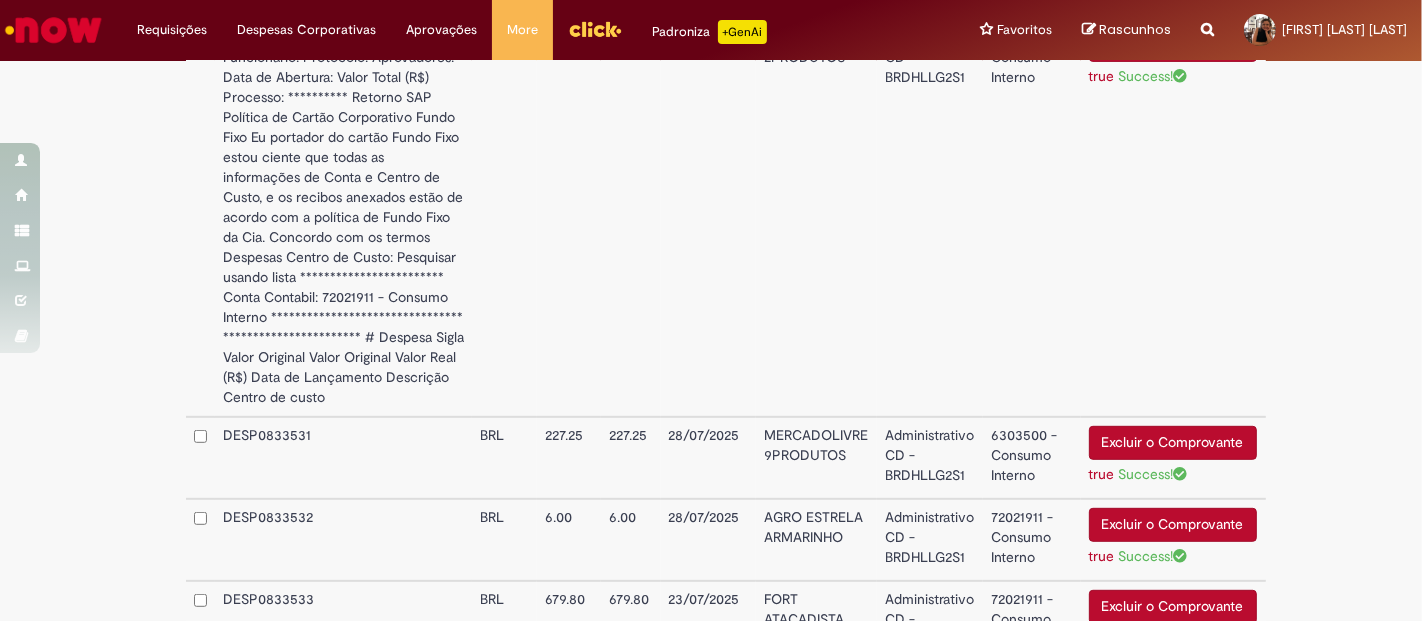 scroll, scrollTop: 741, scrollLeft: 0, axis: vertical 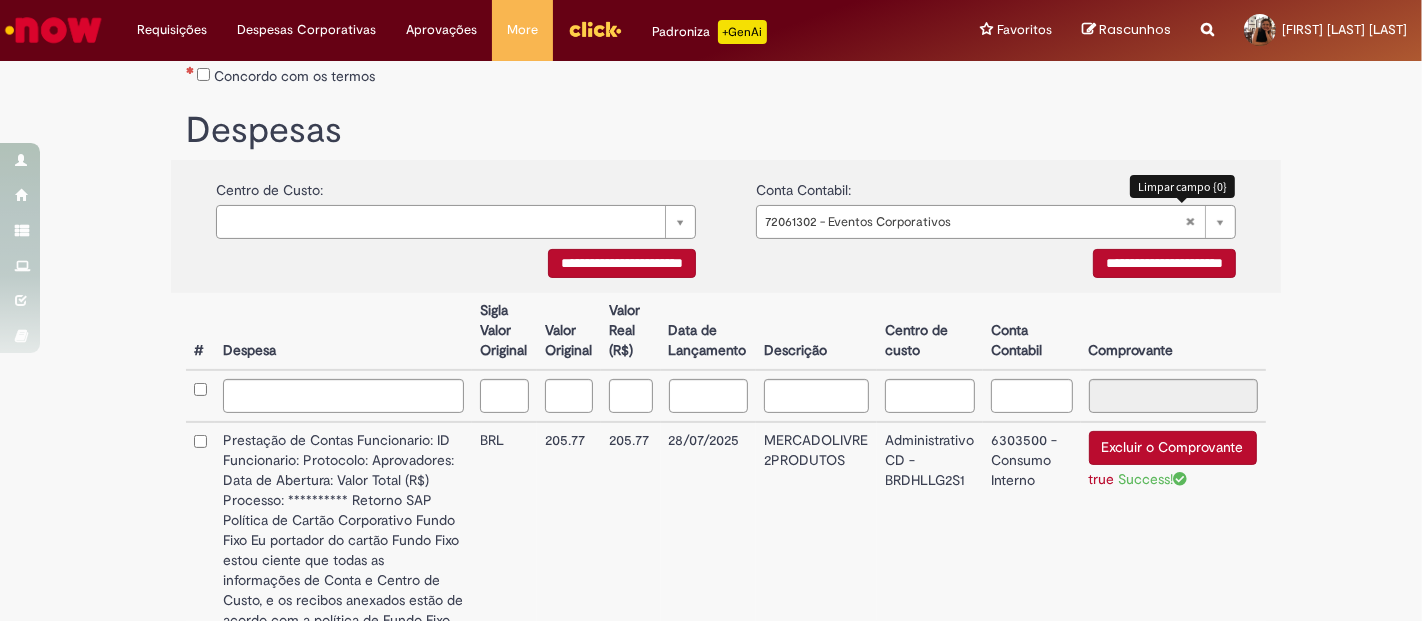 type 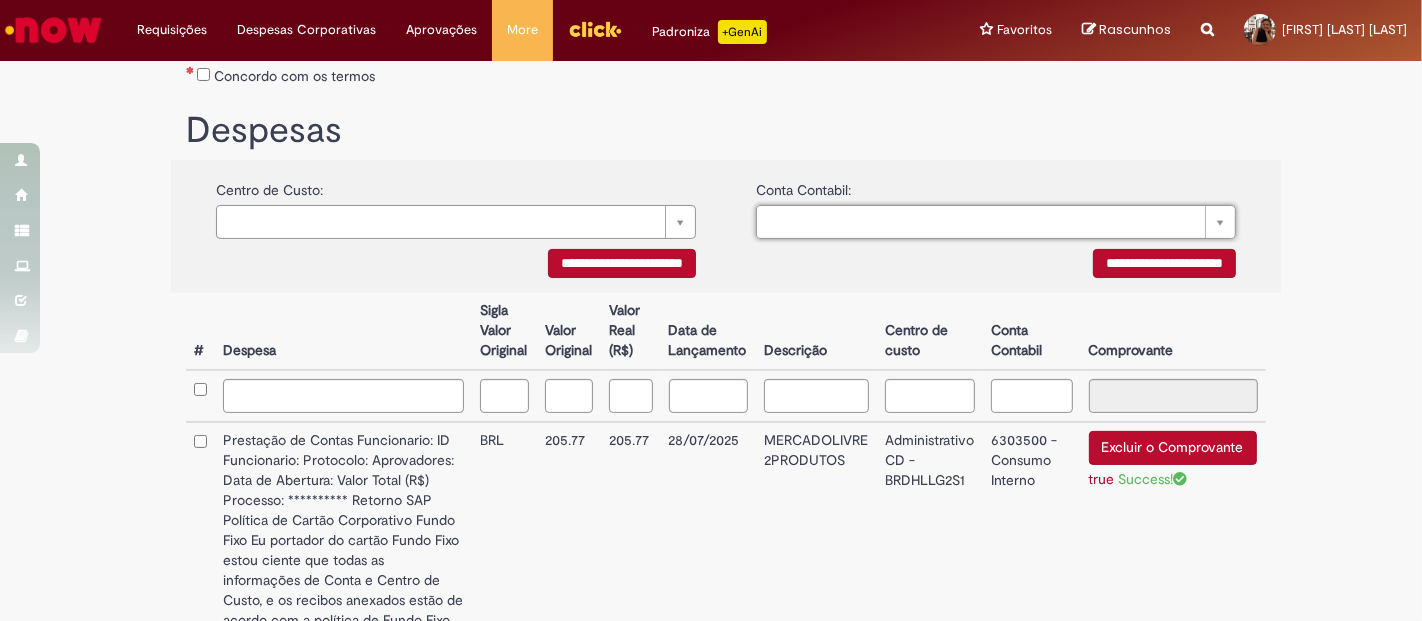 click on "Pesquisar usando lista" at bounding box center (996, 222) 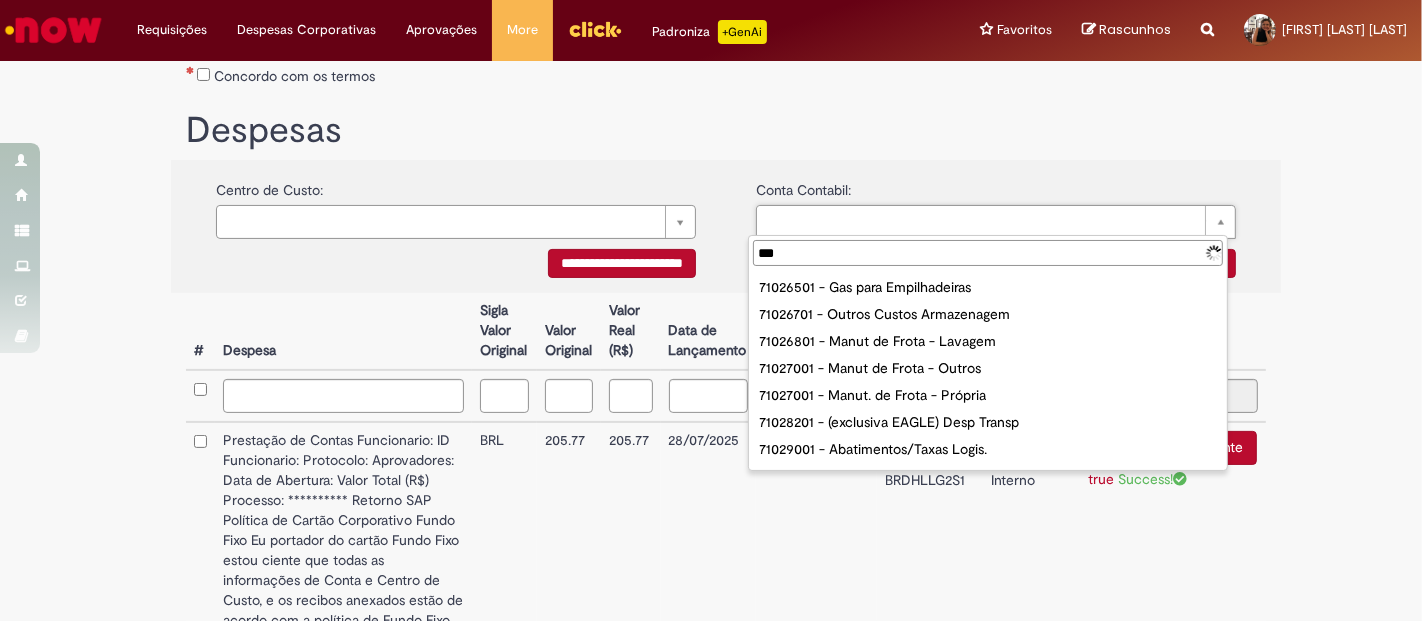 type on "****" 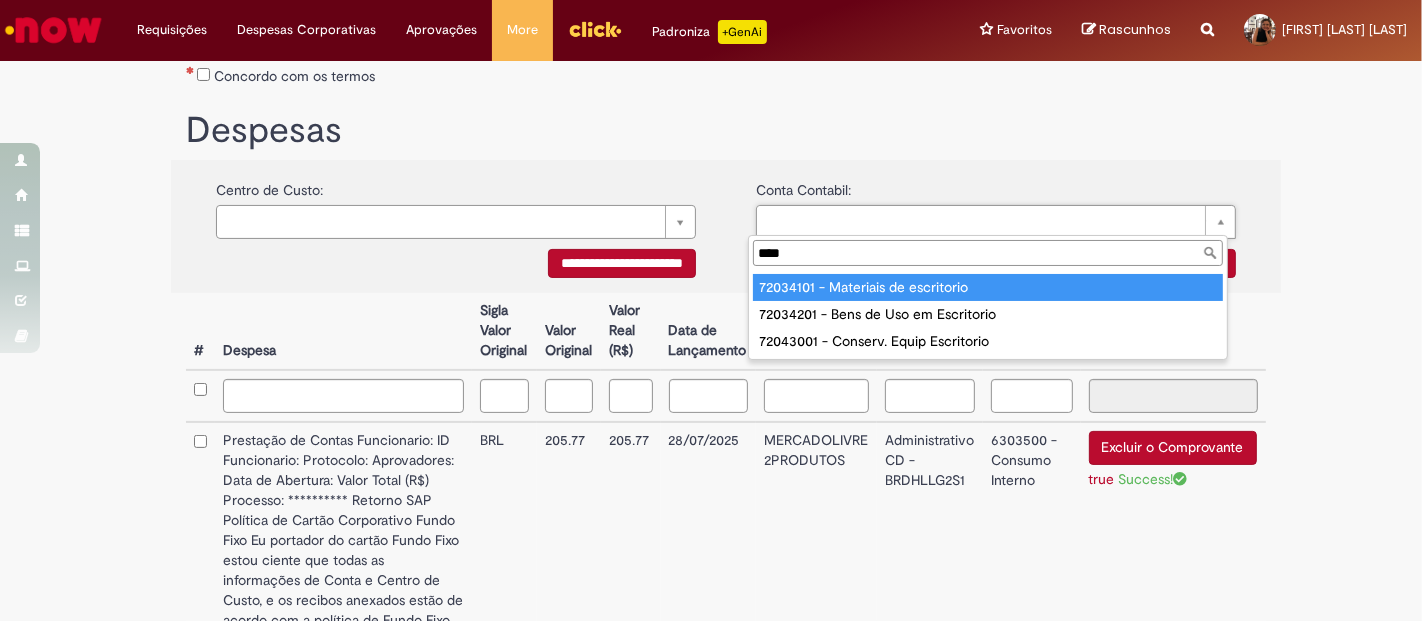 type on "**********" 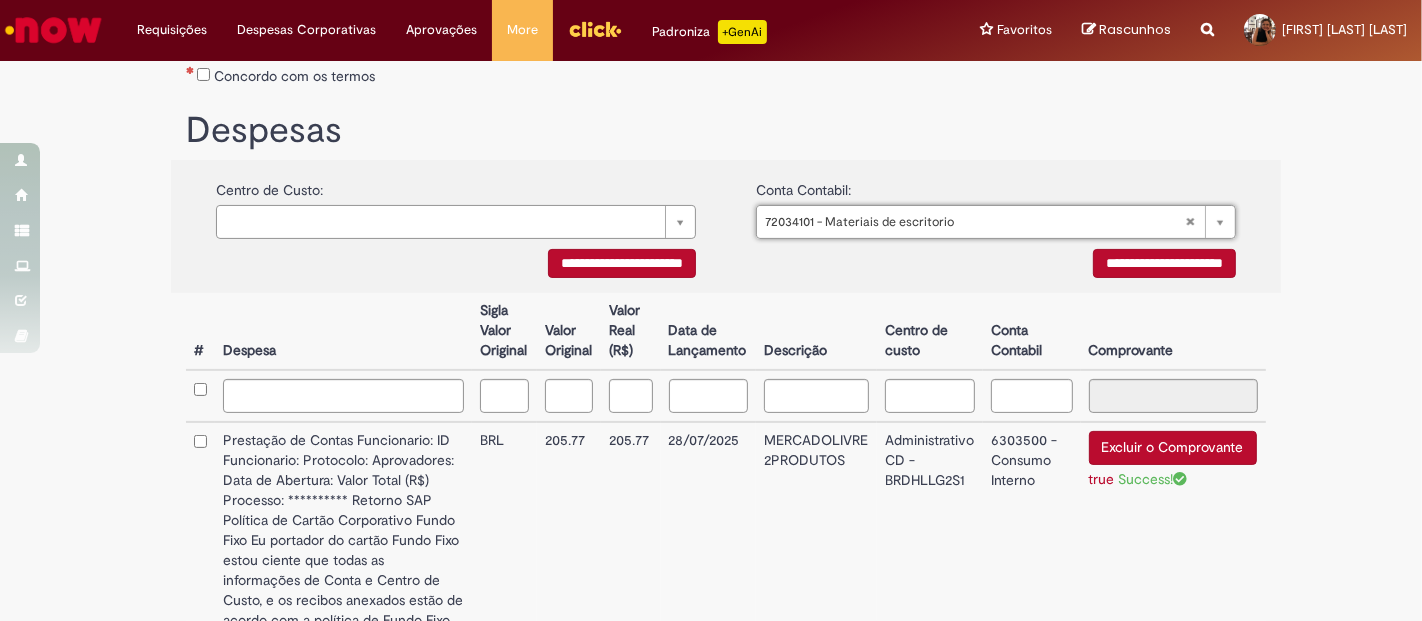 click on "**********" at bounding box center (1164, 263) 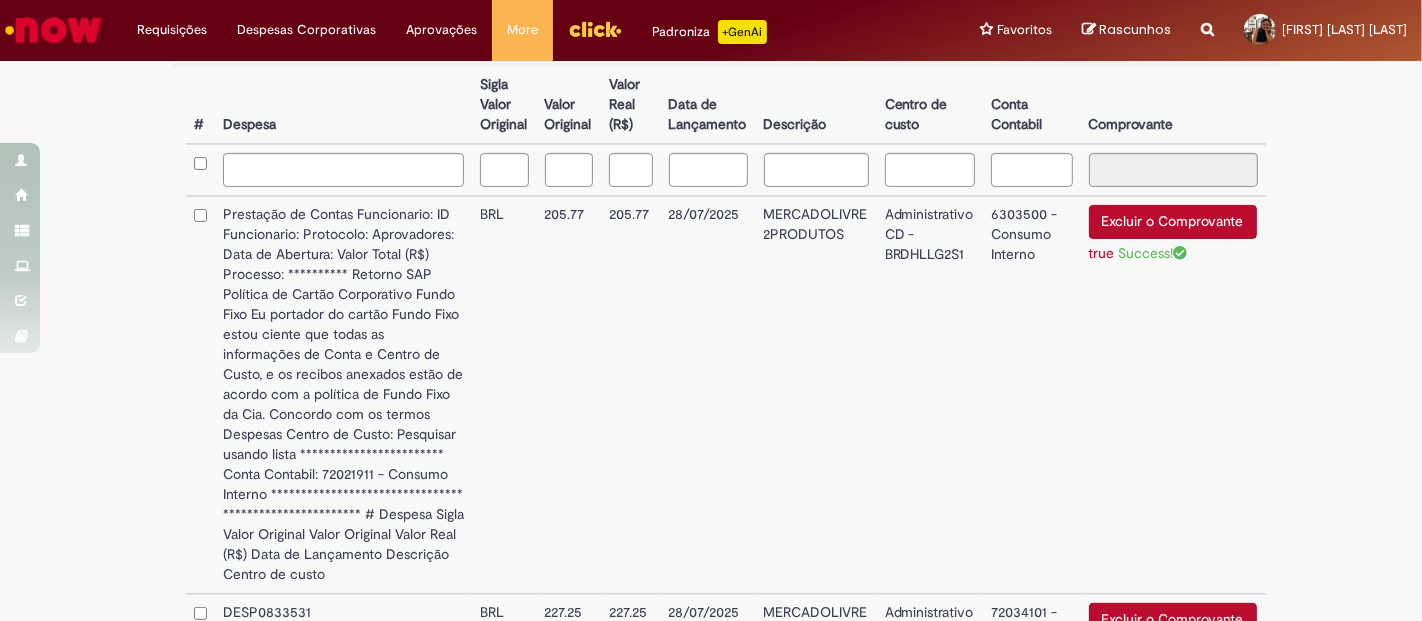scroll, scrollTop: 559, scrollLeft: 0, axis: vertical 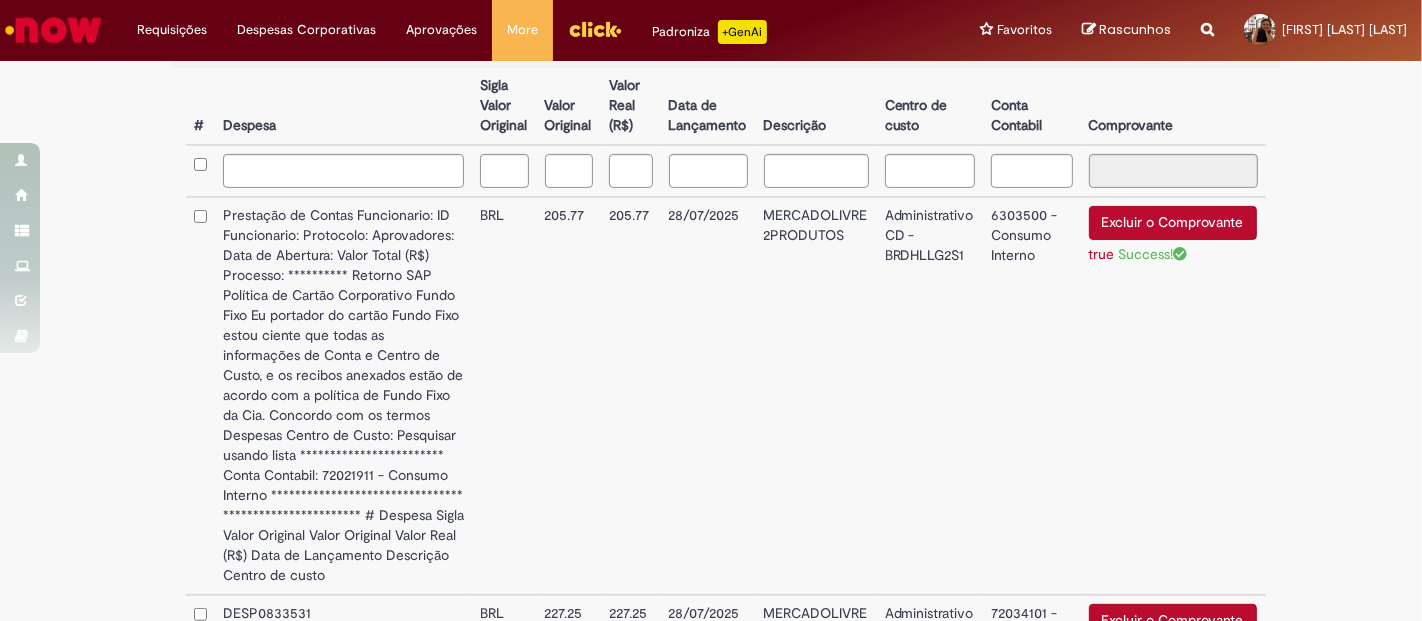 click at bounding box center (200, 636) 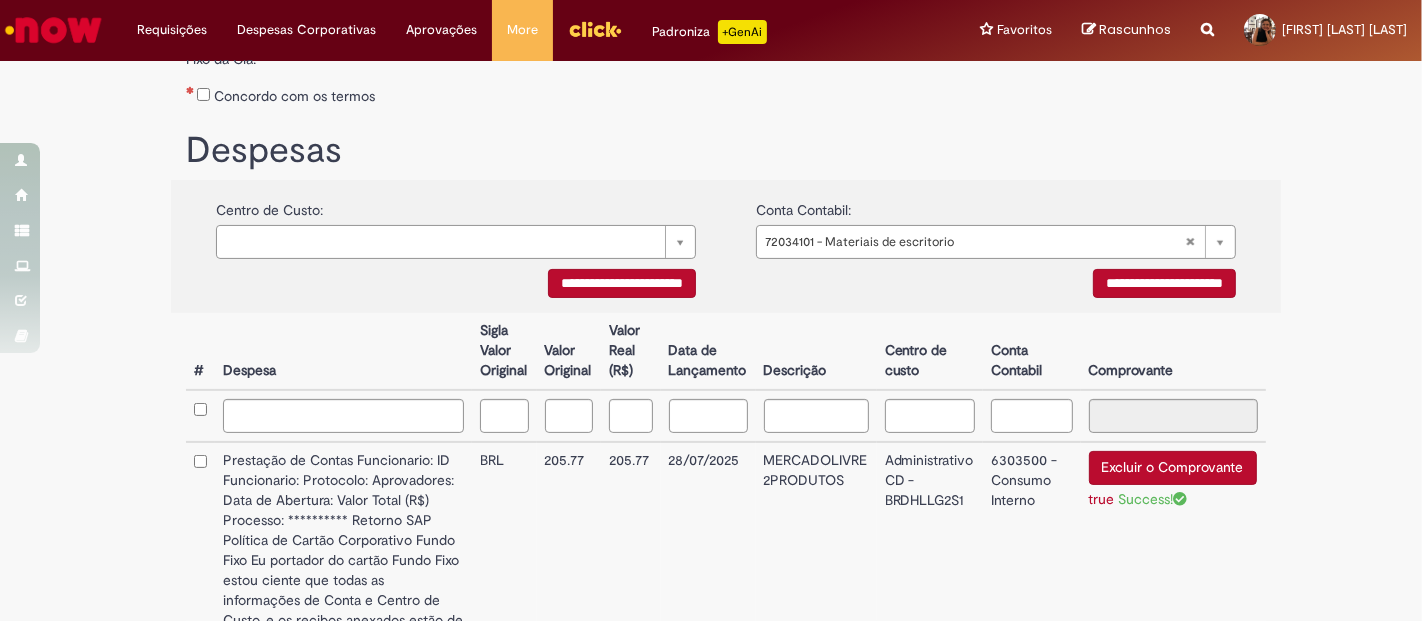 scroll, scrollTop: 308, scrollLeft: 0, axis: vertical 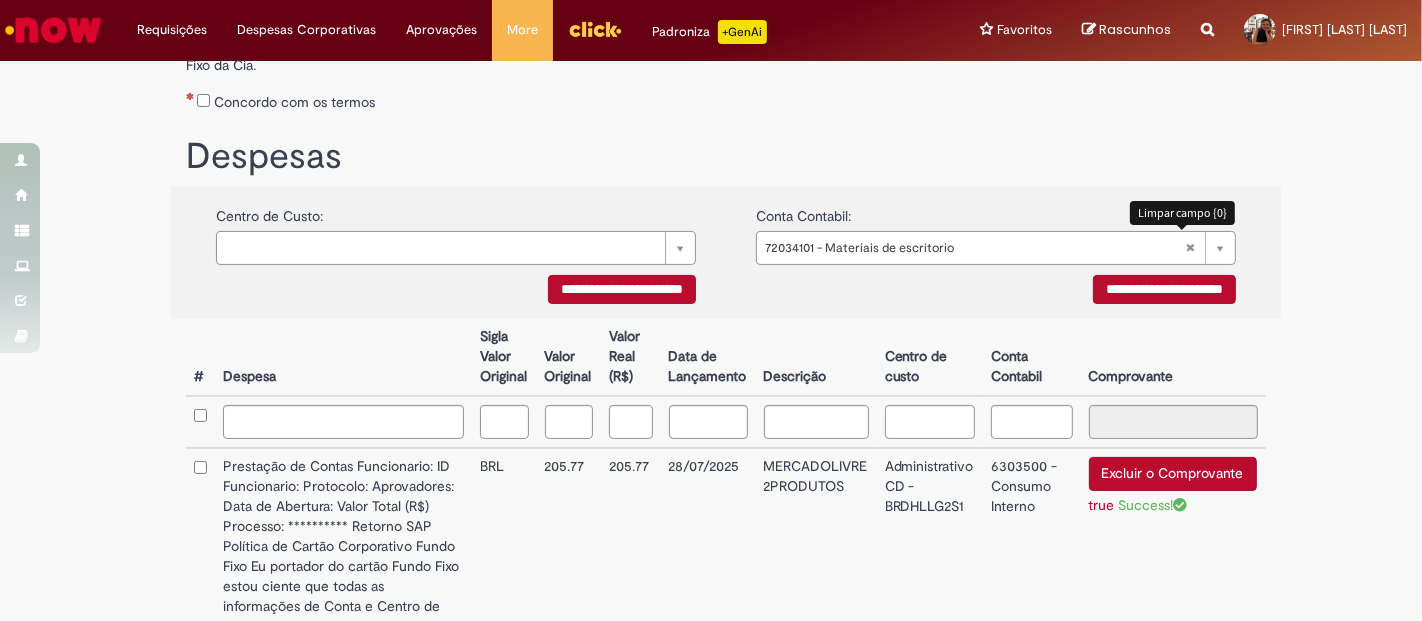type 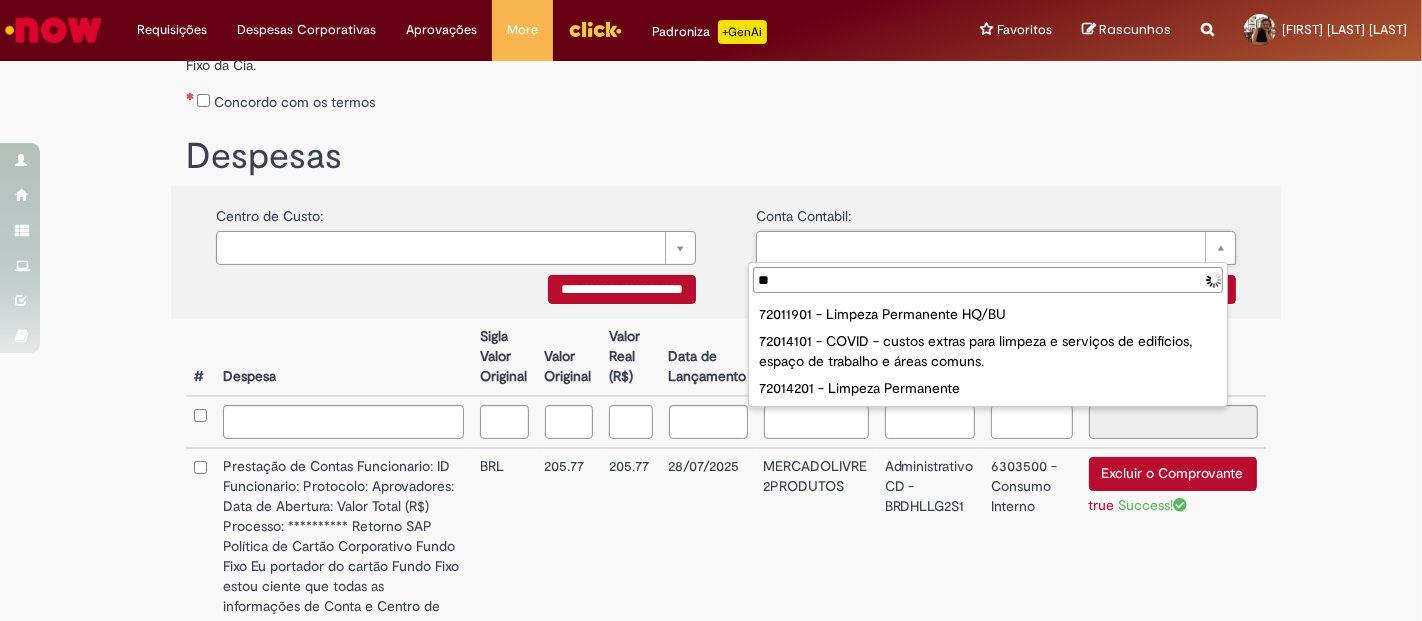 type on "*" 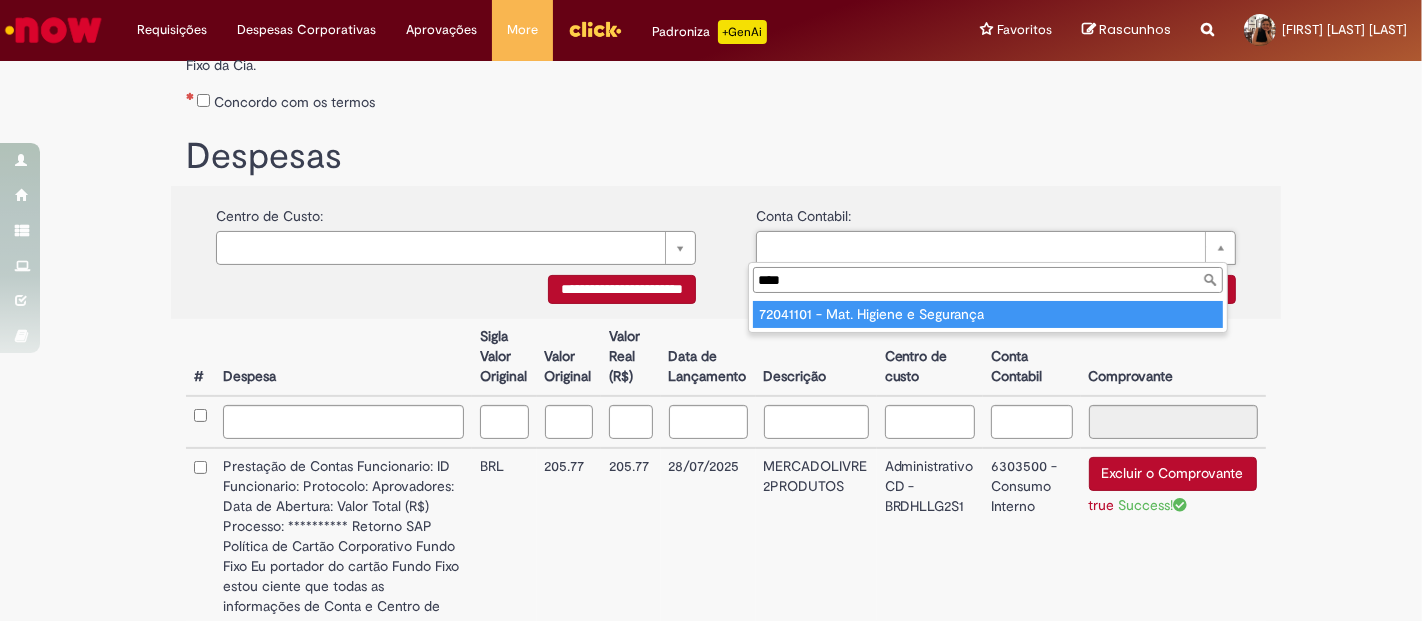 type on "****" 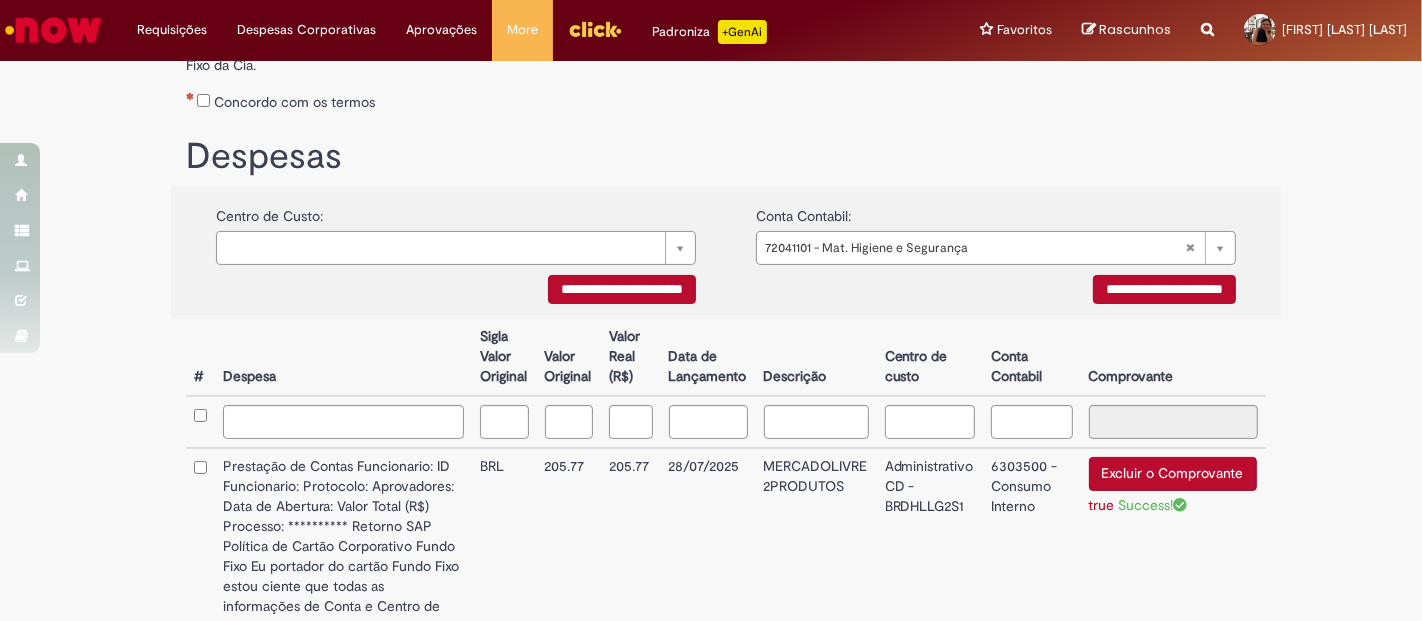 click on "**********" at bounding box center [1164, 289] 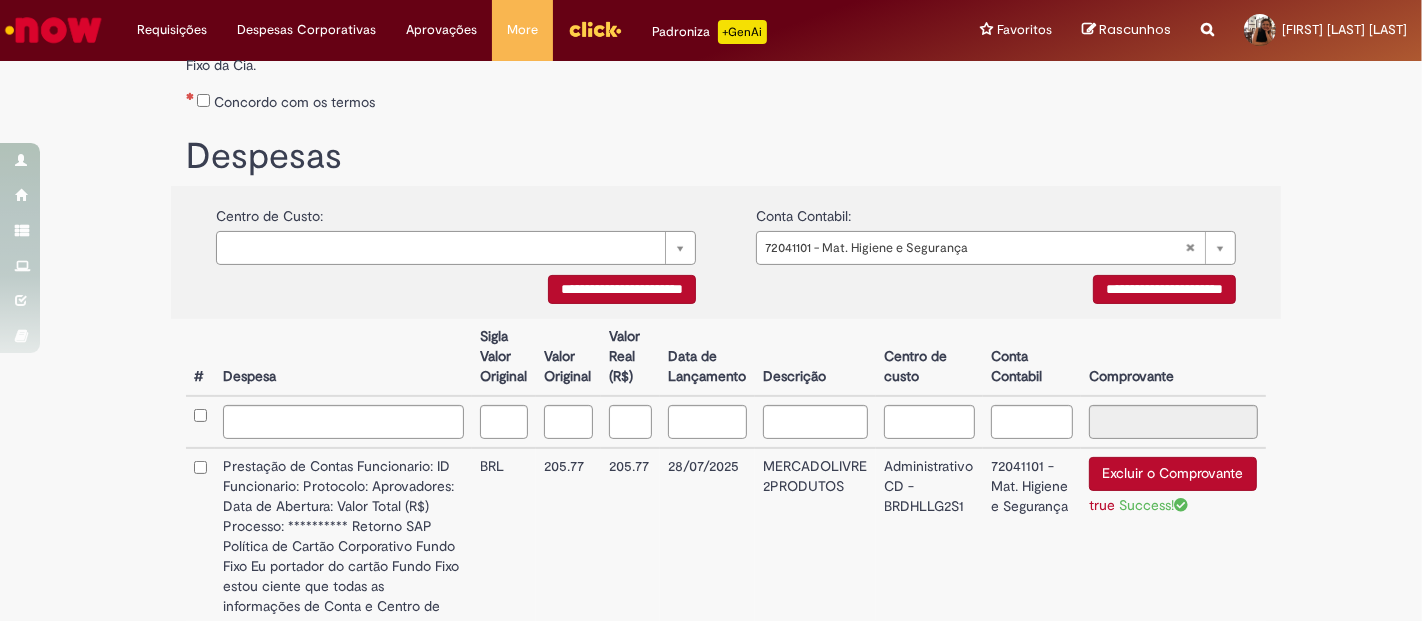 click on "**********" at bounding box center [711, 583] 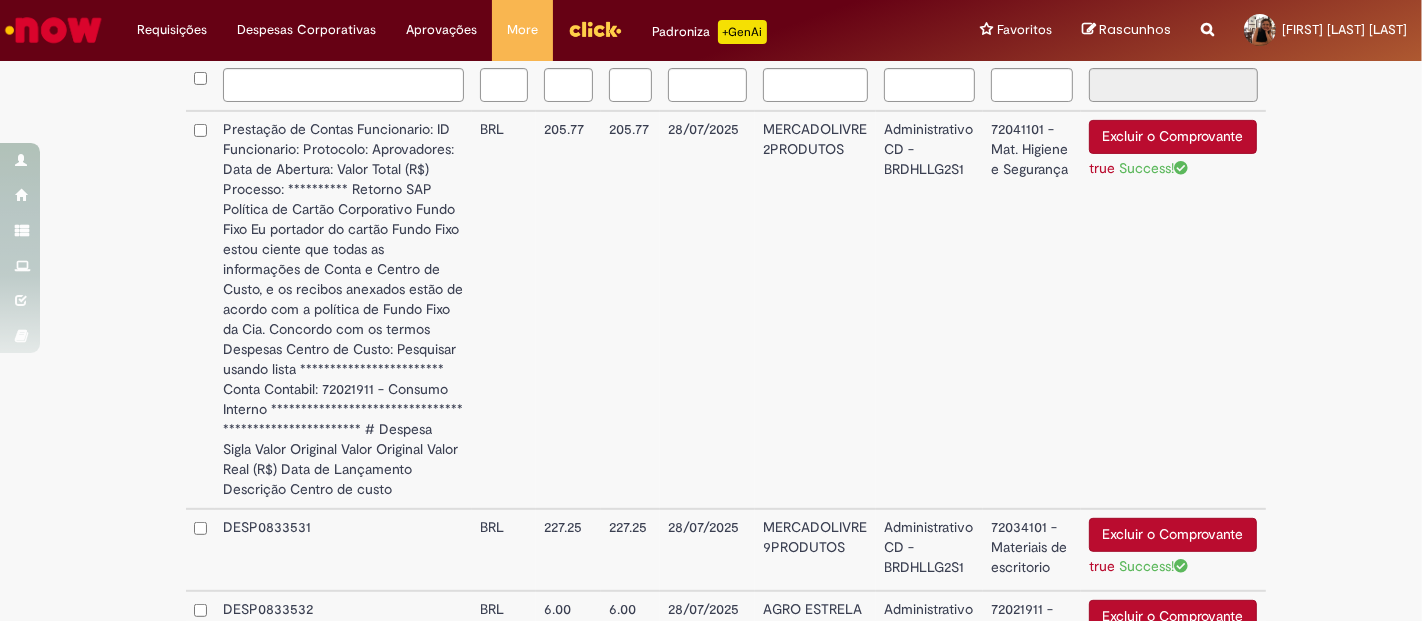 scroll, scrollTop: 697, scrollLeft: 0, axis: vertical 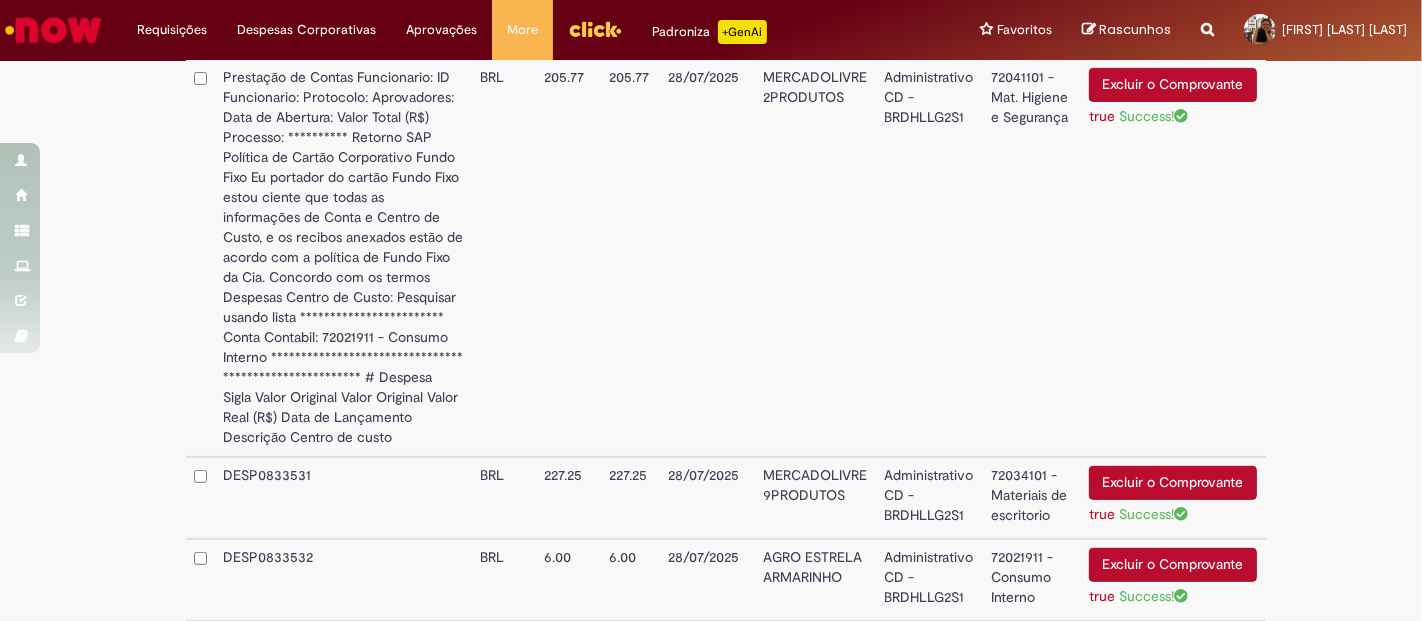 click on "**********" at bounding box center (1162, 910) 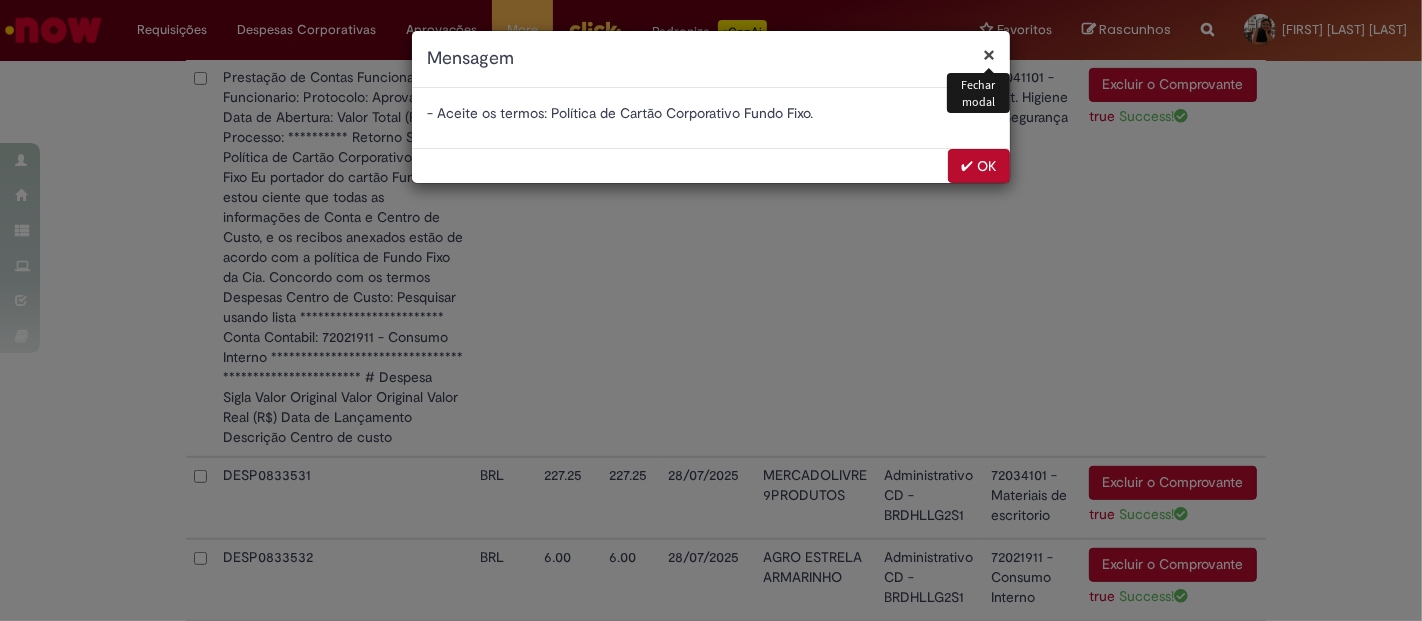 click on "✔ OK" at bounding box center [979, 166] 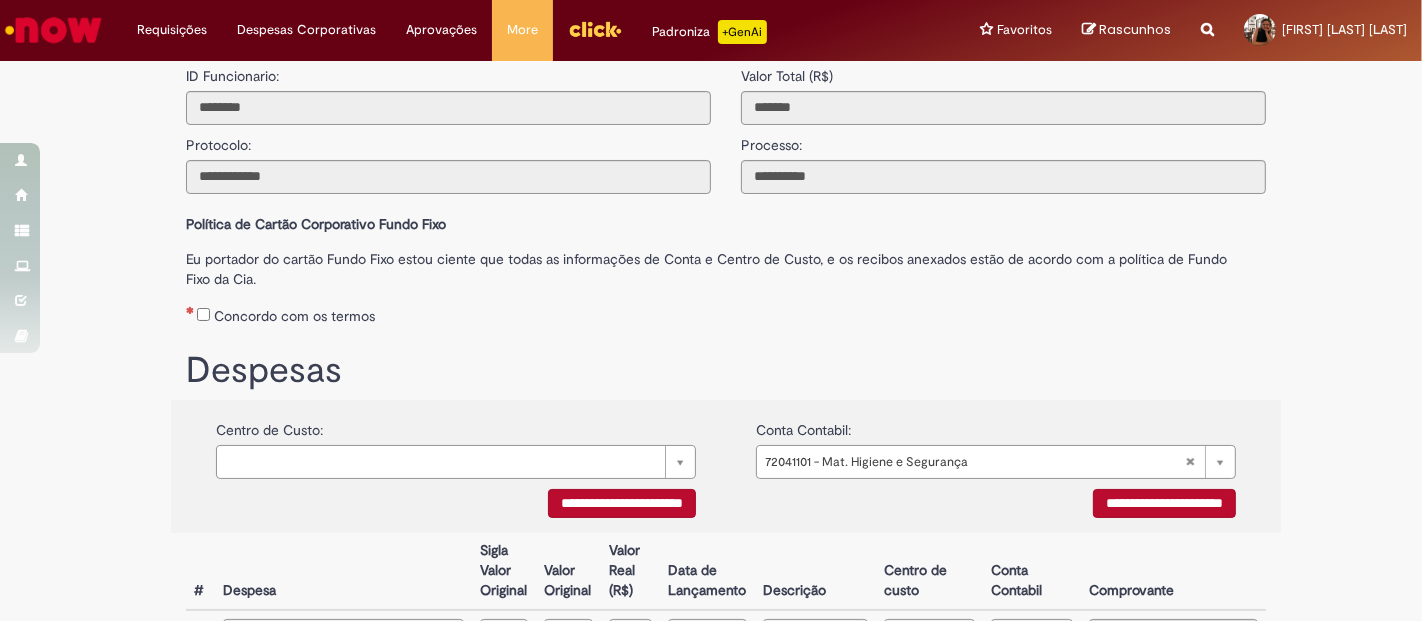 scroll, scrollTop: 82, scrollLeft: 0, axis: vertical 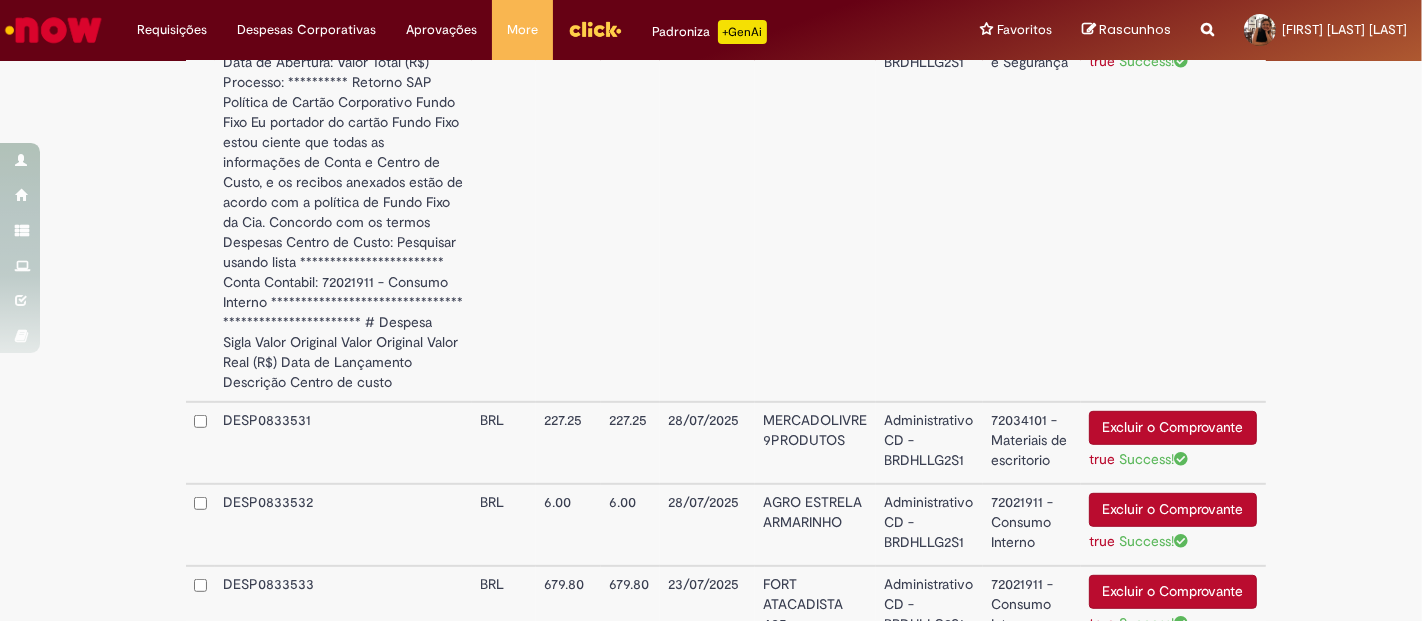 click on "**********" at bounding box center (1162, 855) 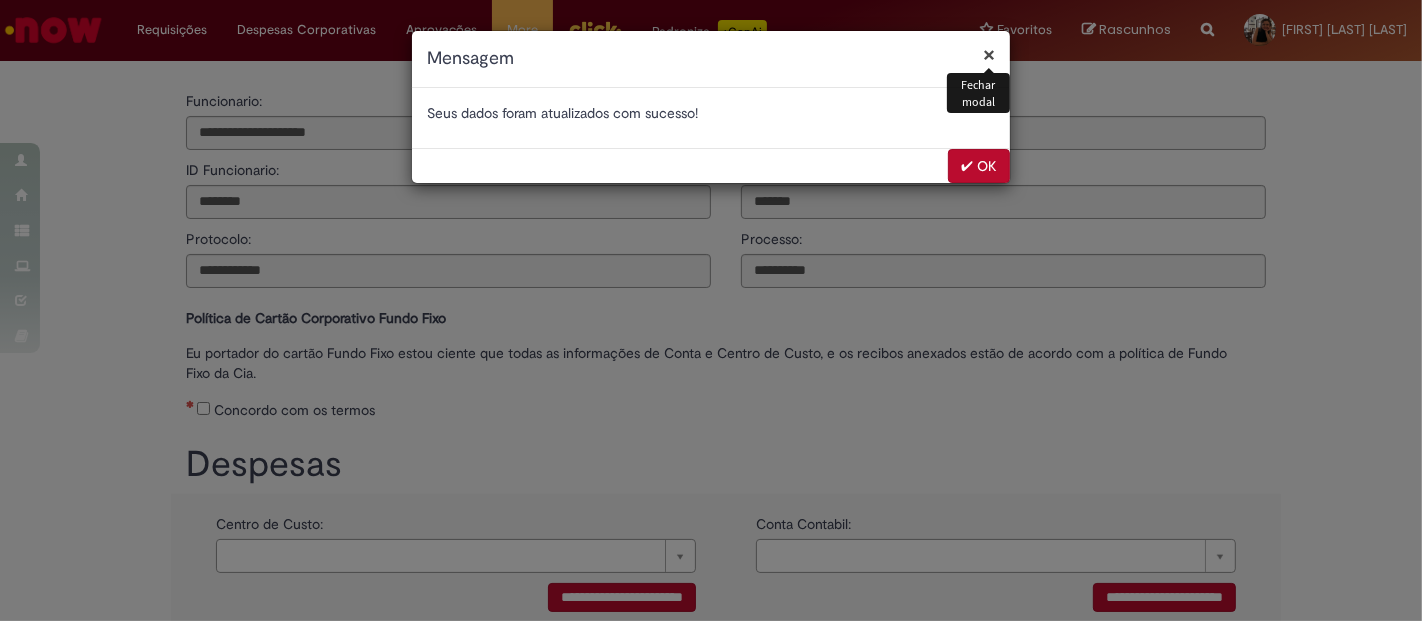 click on "✔ OK" at bounding box center [979, 166] 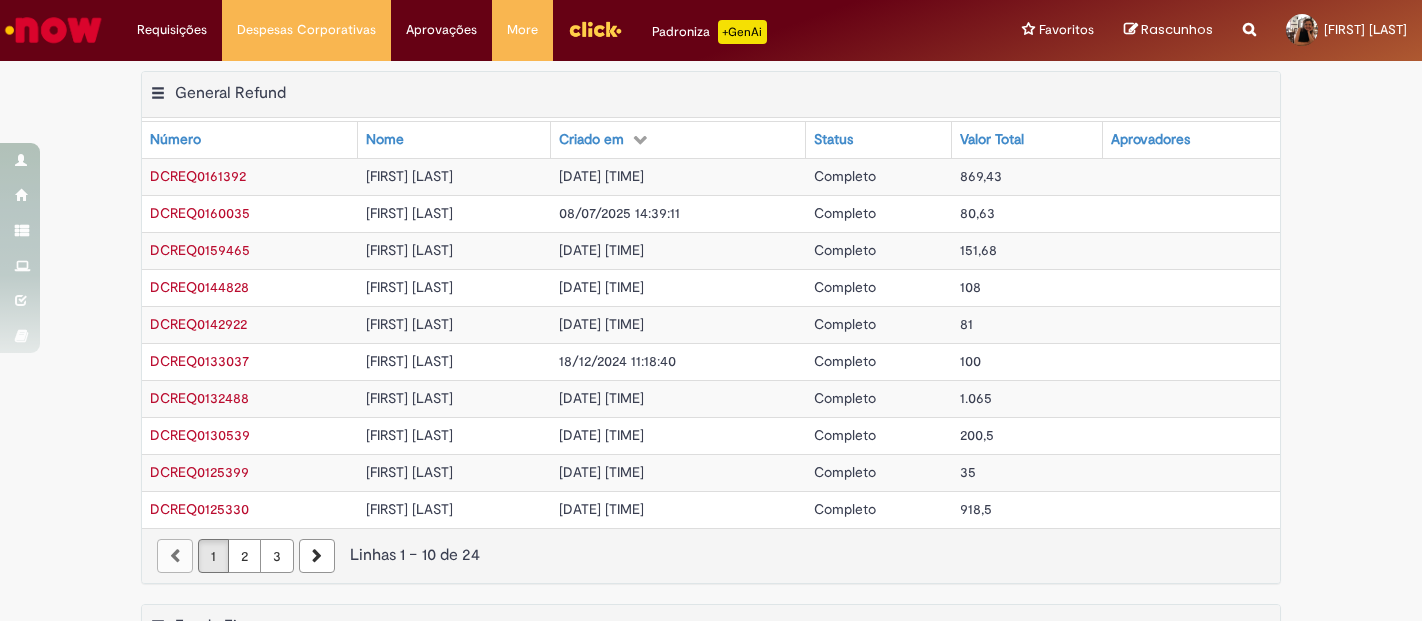 scroll, scrollTop: 0, scrollLeft: 0, axis: both 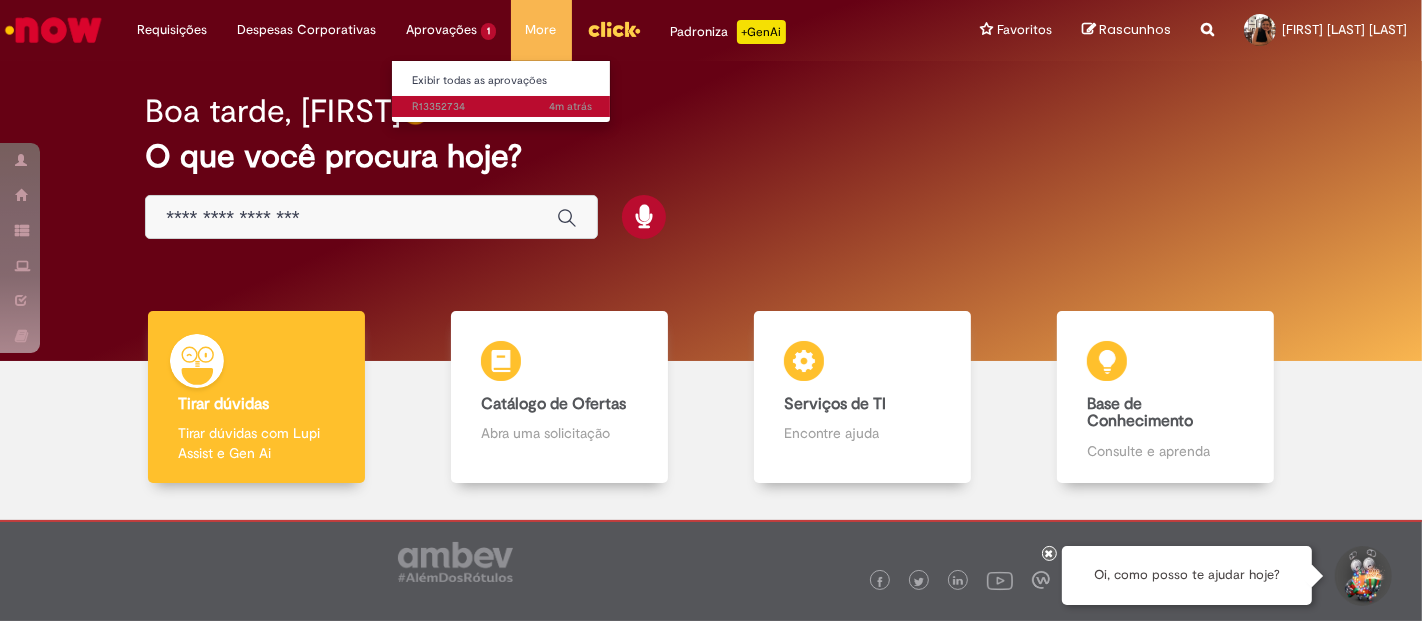 click on "4m atrás 4 minutos atrás  R13352734" at bounding box center (502, 107) 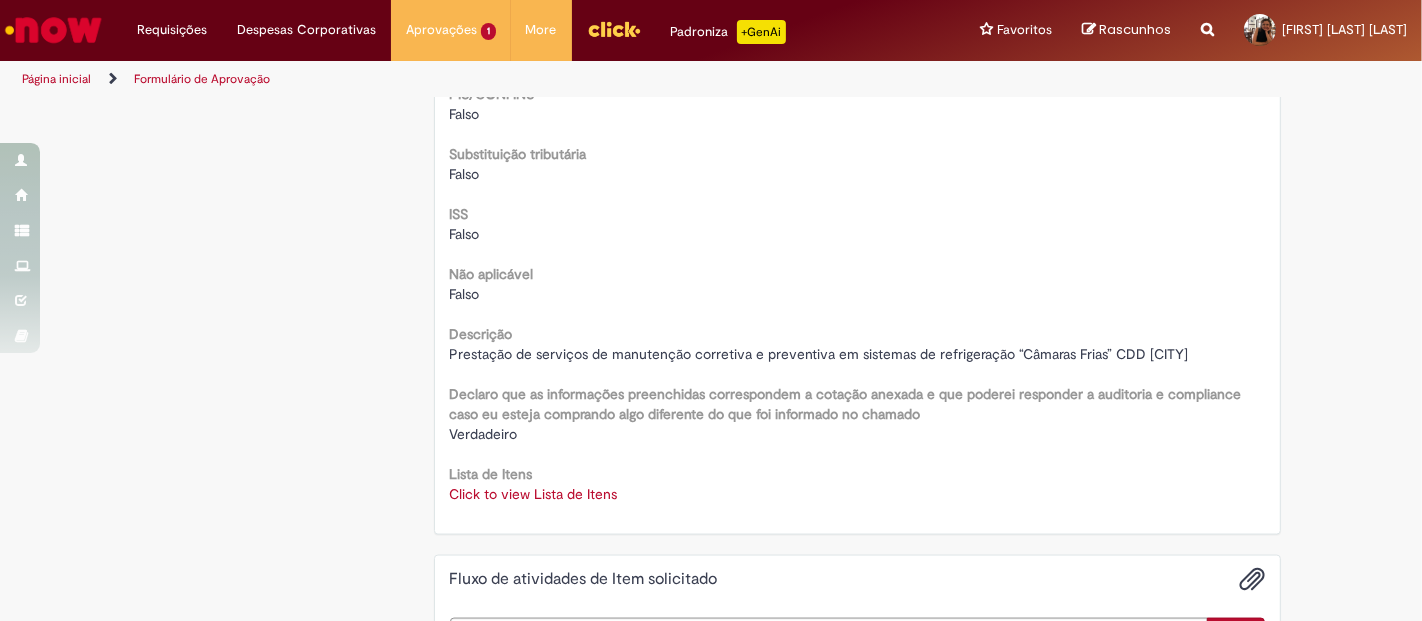 scroll, scrollTop: 2375, scrollLeft: 0, axis: vertical 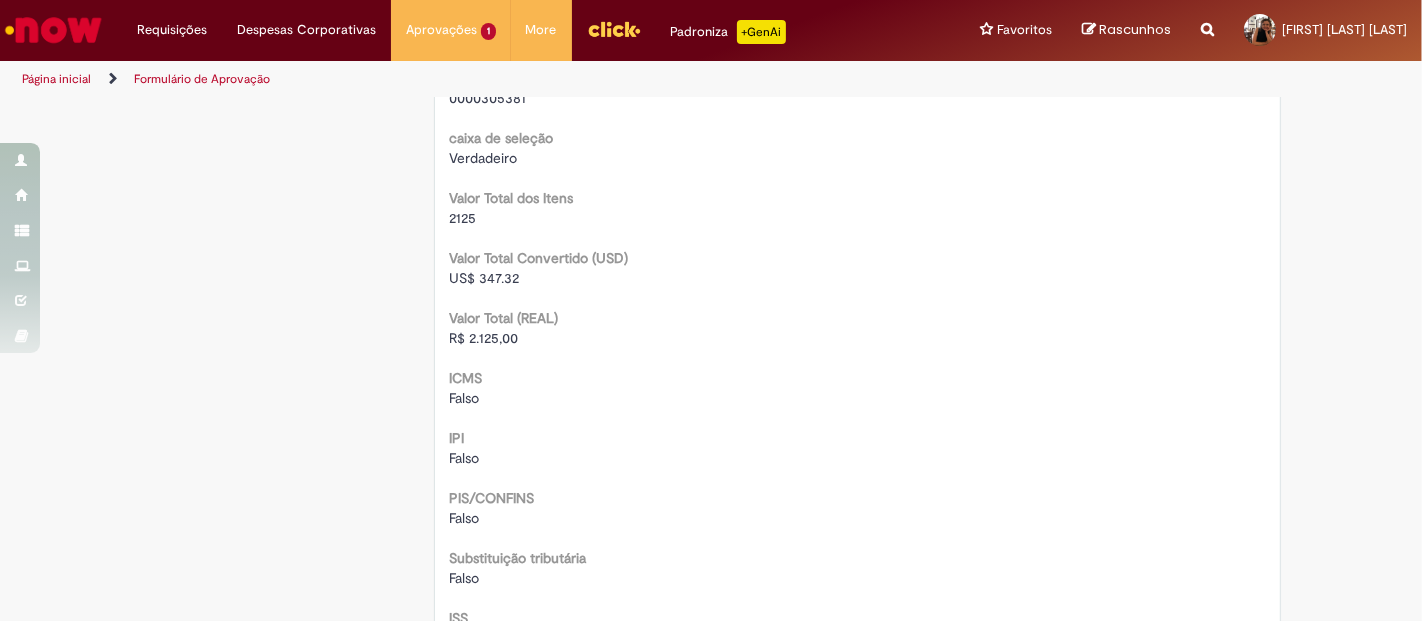click on "R$ 2.125,00" at bounding box center (484, 338) 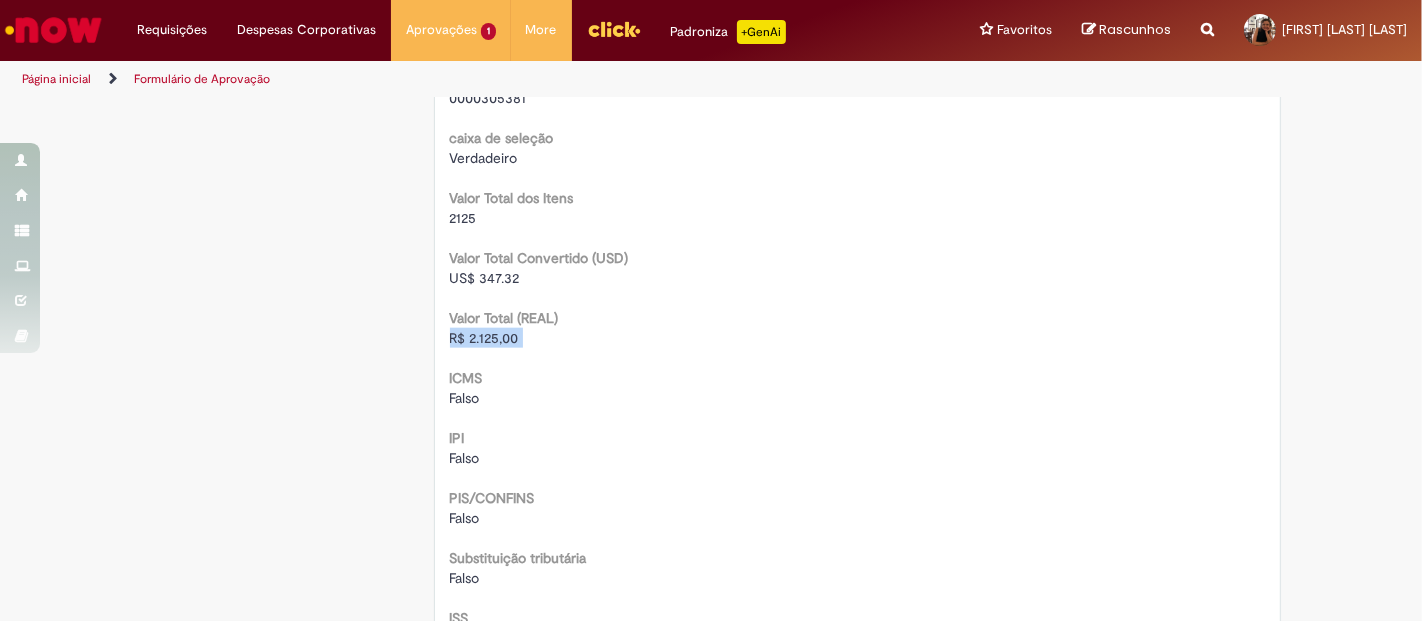 click on "R$ 2.125,00" at bounding box center [484, 338] 